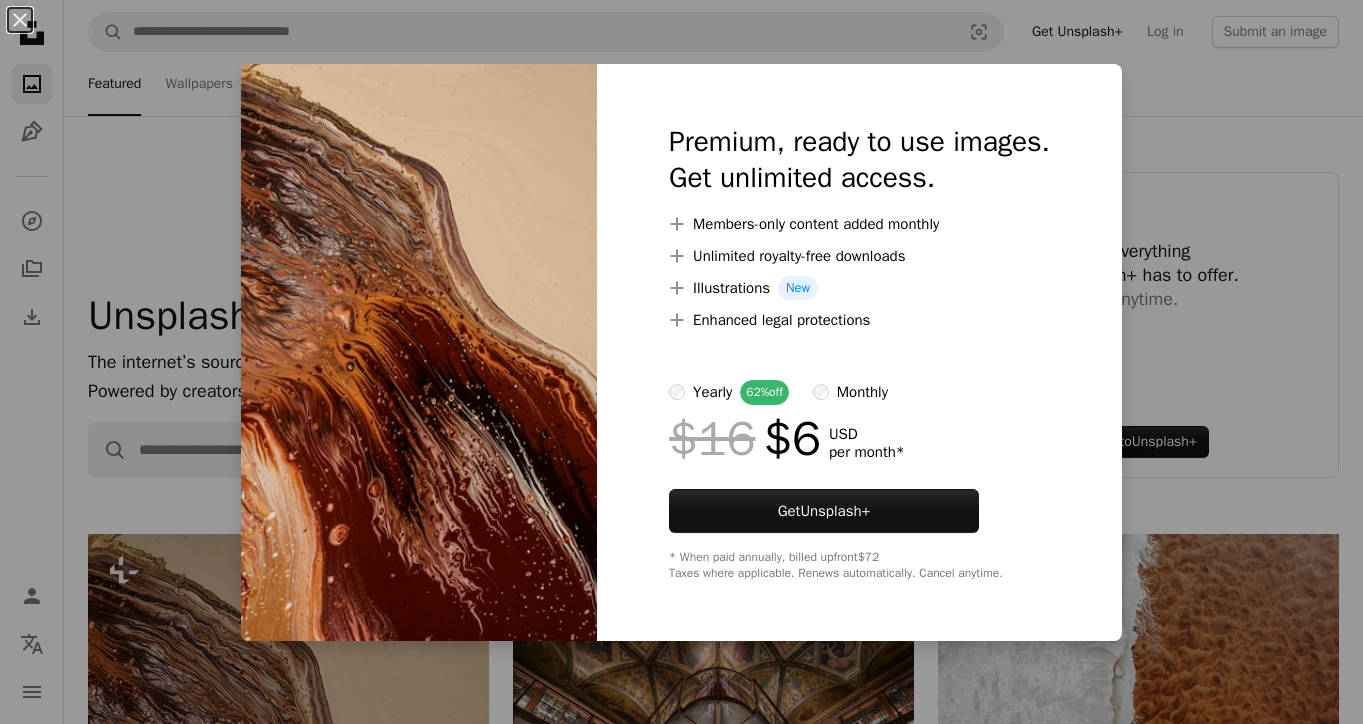 scroll, scrollTop: 499, scrollLeft: 0, axis: vertical 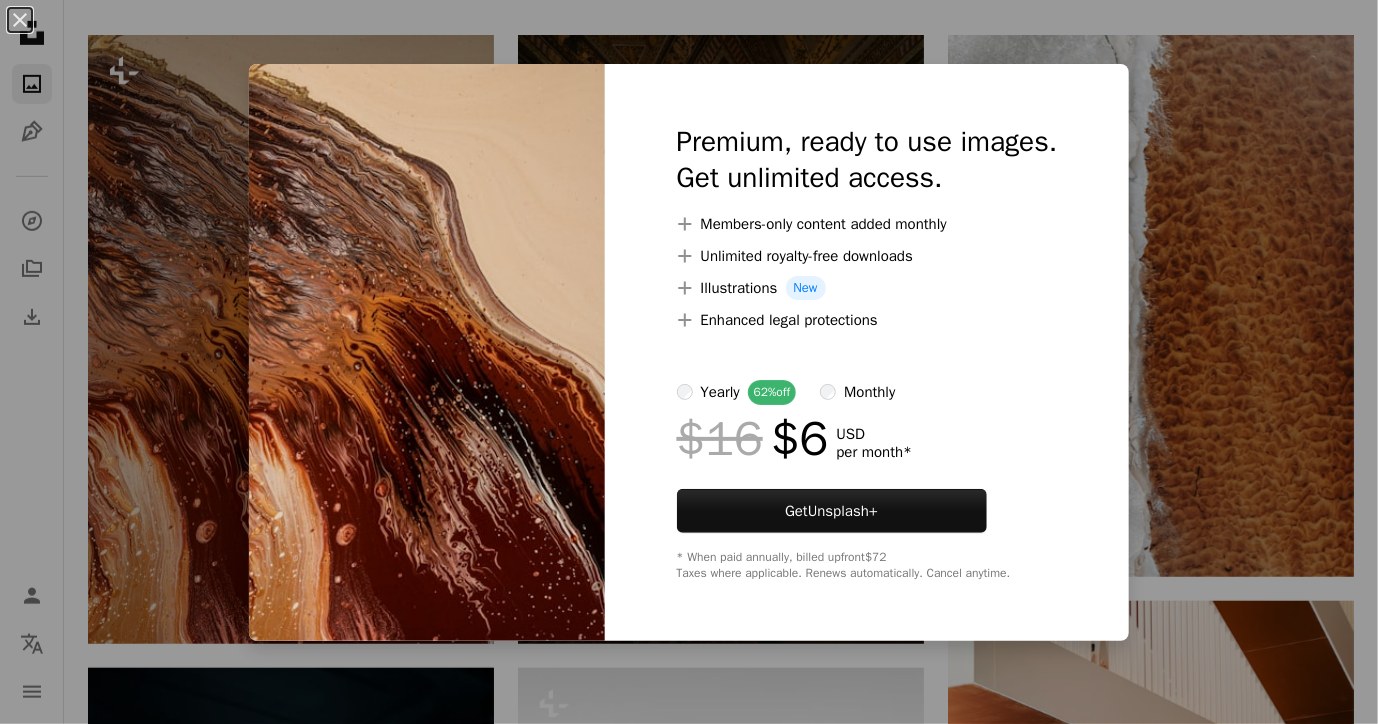 click on "An X shape Premium, ready to use images. Get unlimited access. A plus sign Members-only content added monthly A plus sign Unlimited royalty-free downloads A plus sign Illustrations  New A plus sign Enhanced legal protections yearly 62%  off monthly $16   $6 USD per month * Get  Unsplash+ * When paid annually, billed upfront  $72 Taxes where applicable. Renews automatically. Cancel anytime." at bounding box center [689, 362] 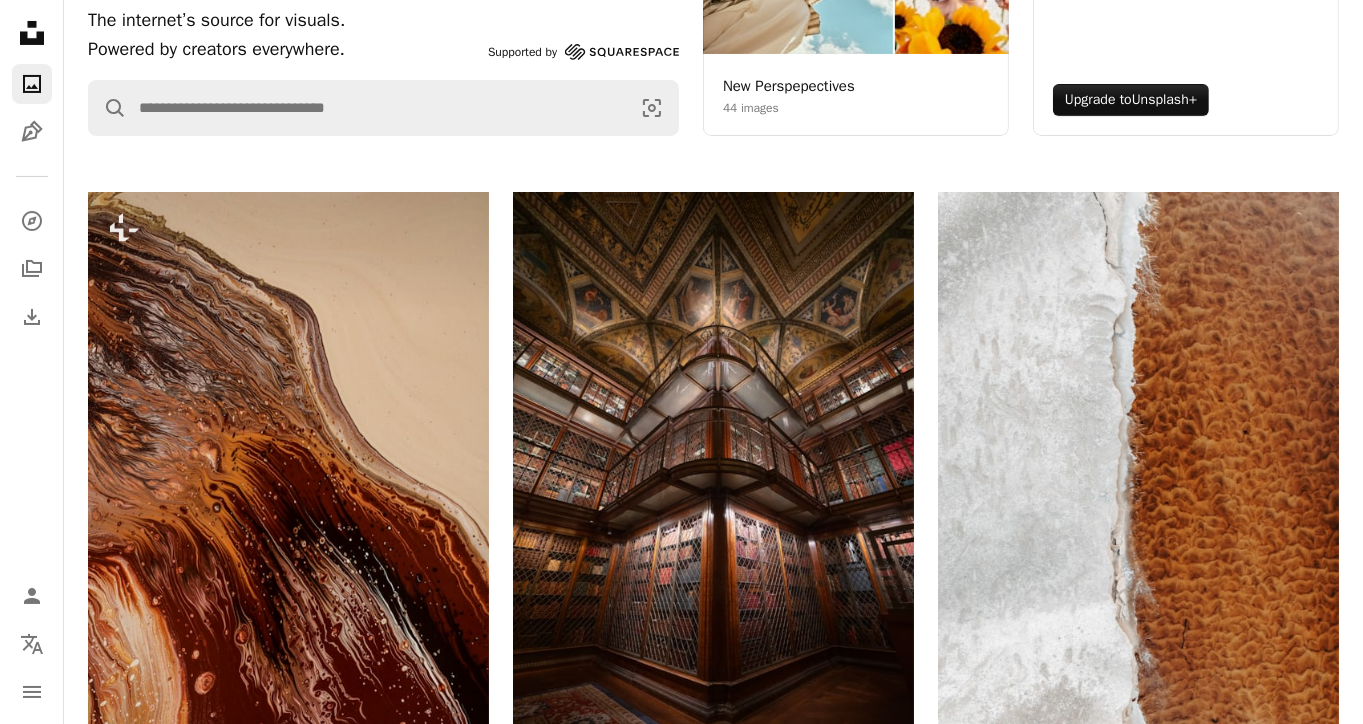 scroll, scrollTop: 0, scrollLeft: 0, axis: both 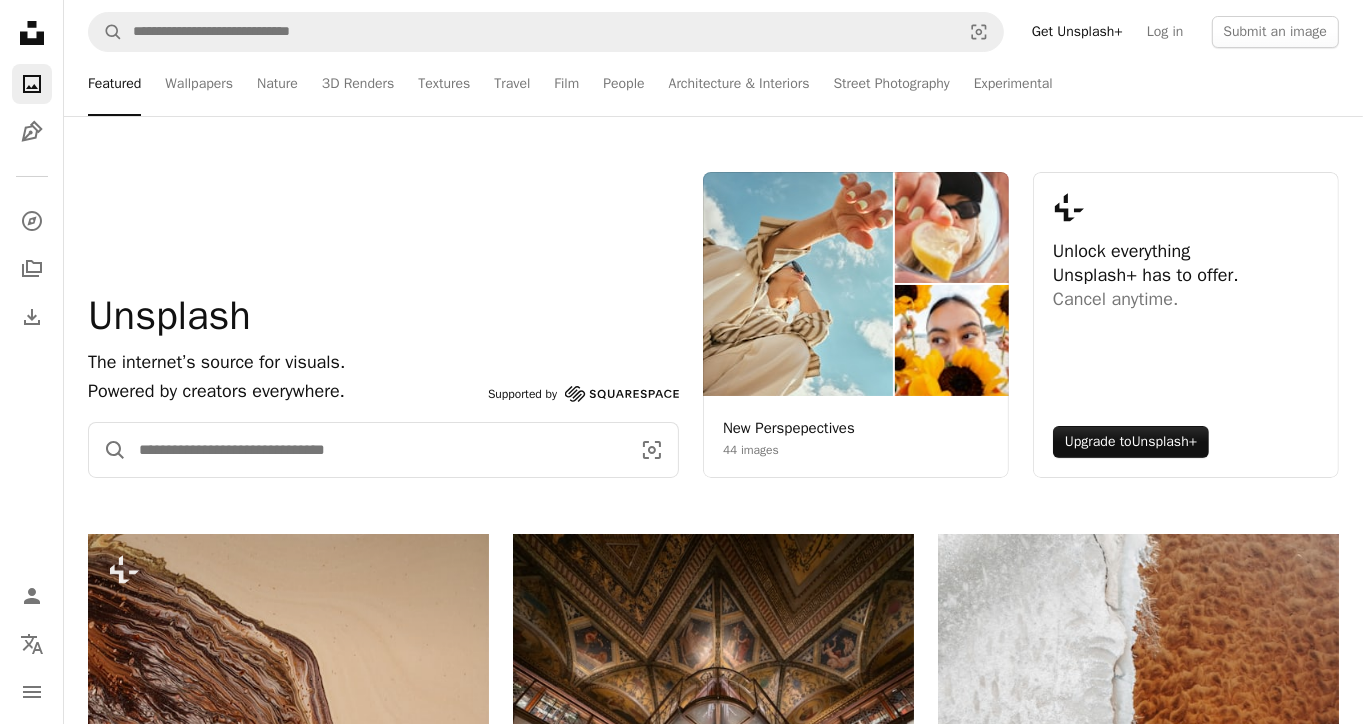 click at bounding box center (376, 450) 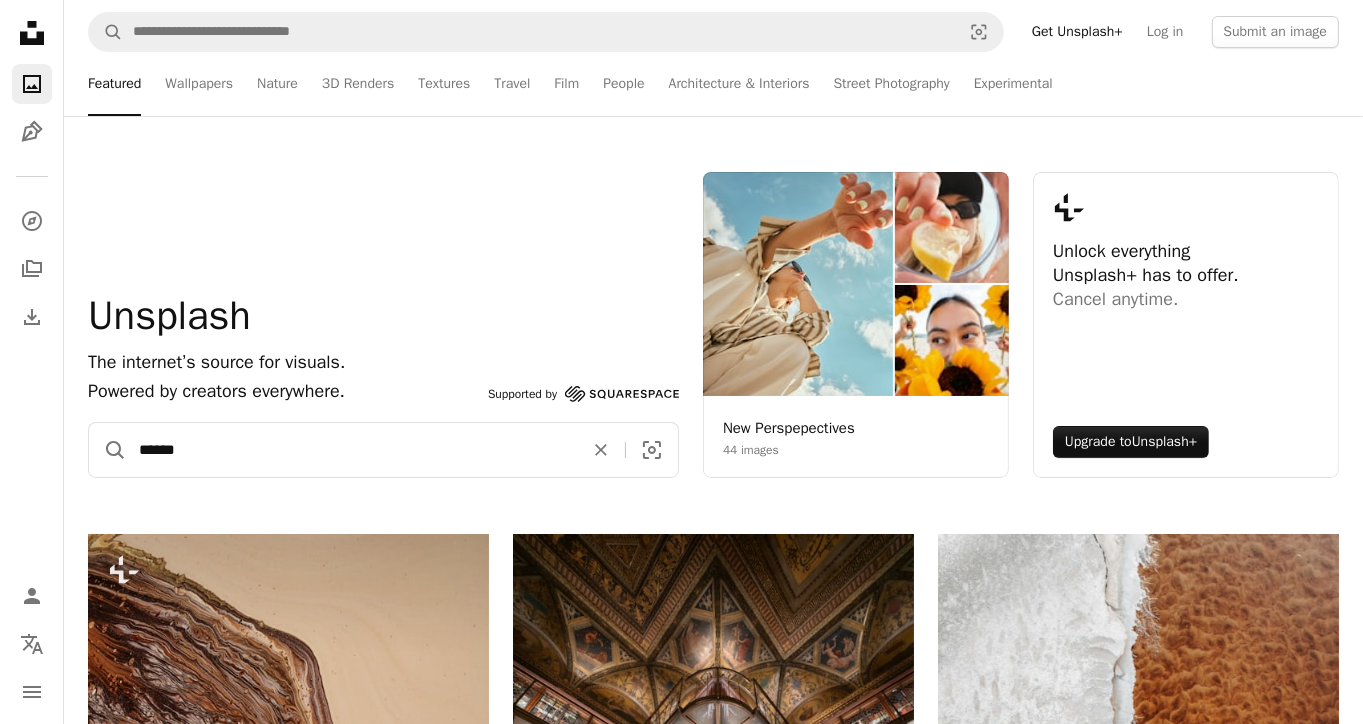 type on "******" 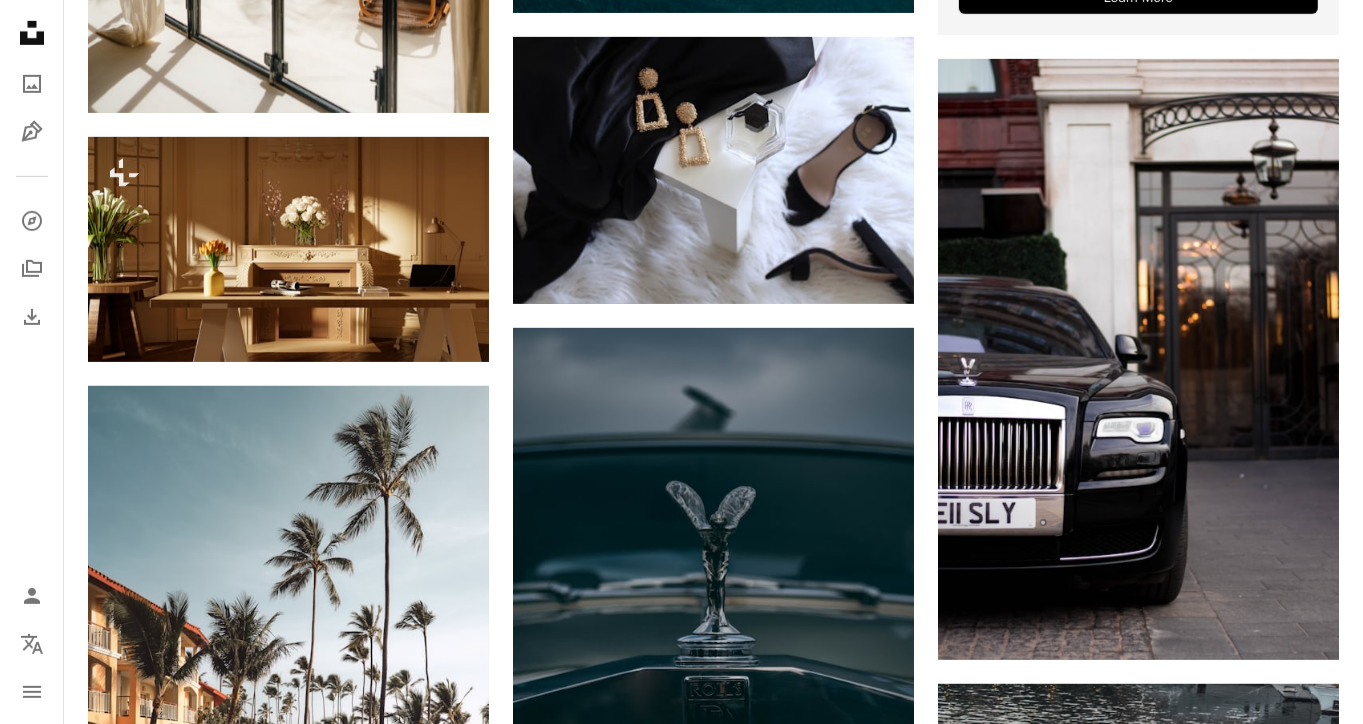 scroll, scrollTop: 0, scrollLeft: 0, axis: both 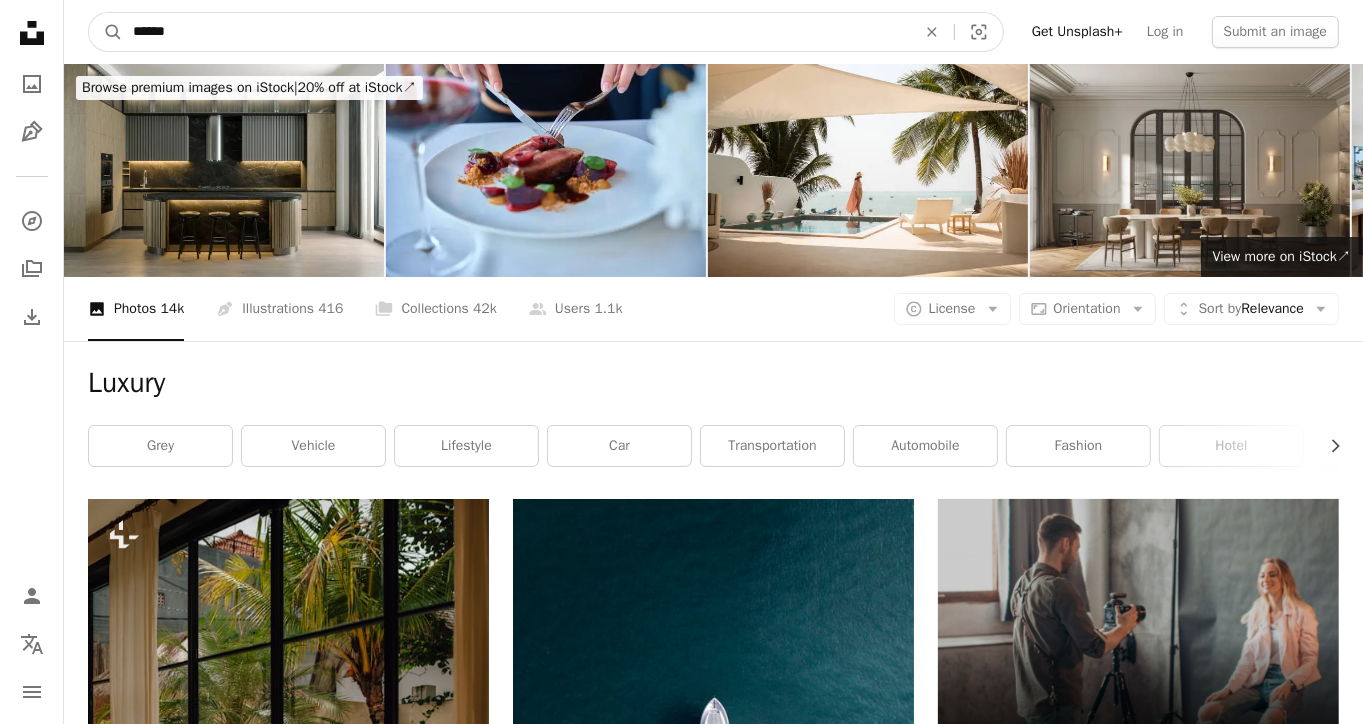 click on "******" at bounding box center (516, 32) 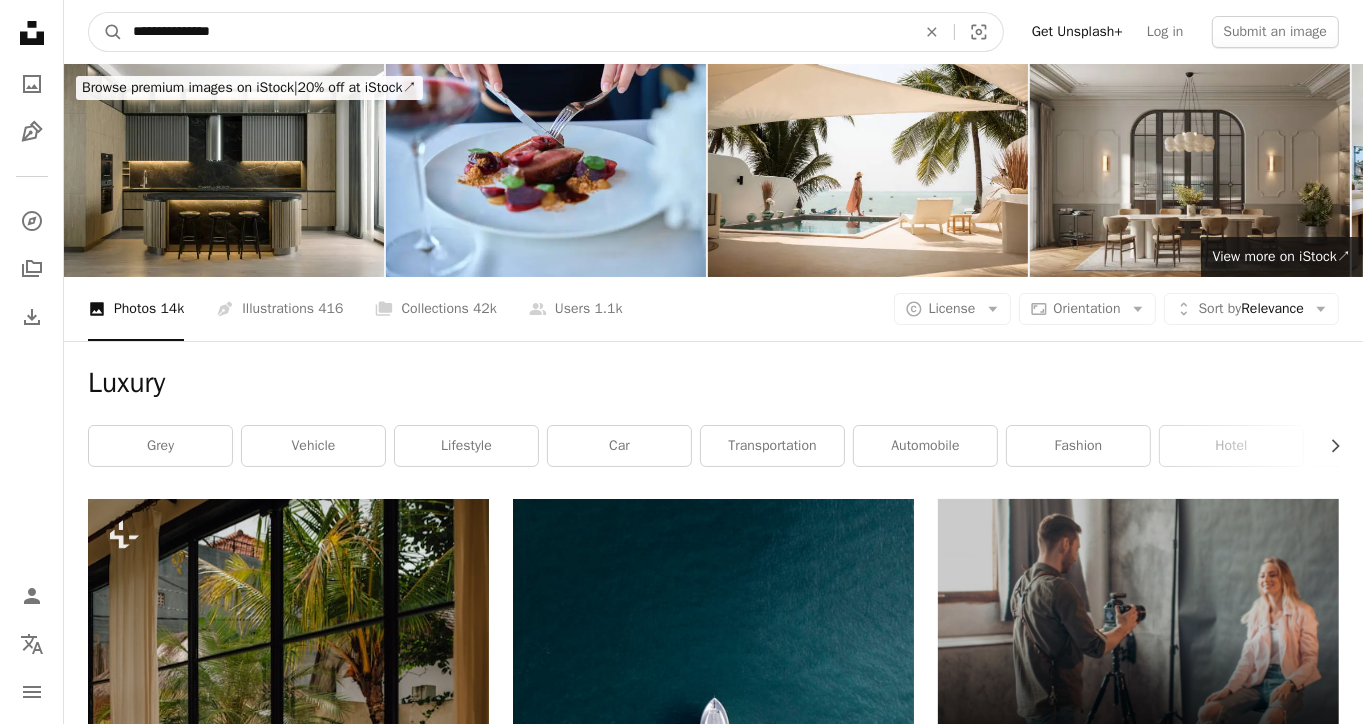 type on "**********" 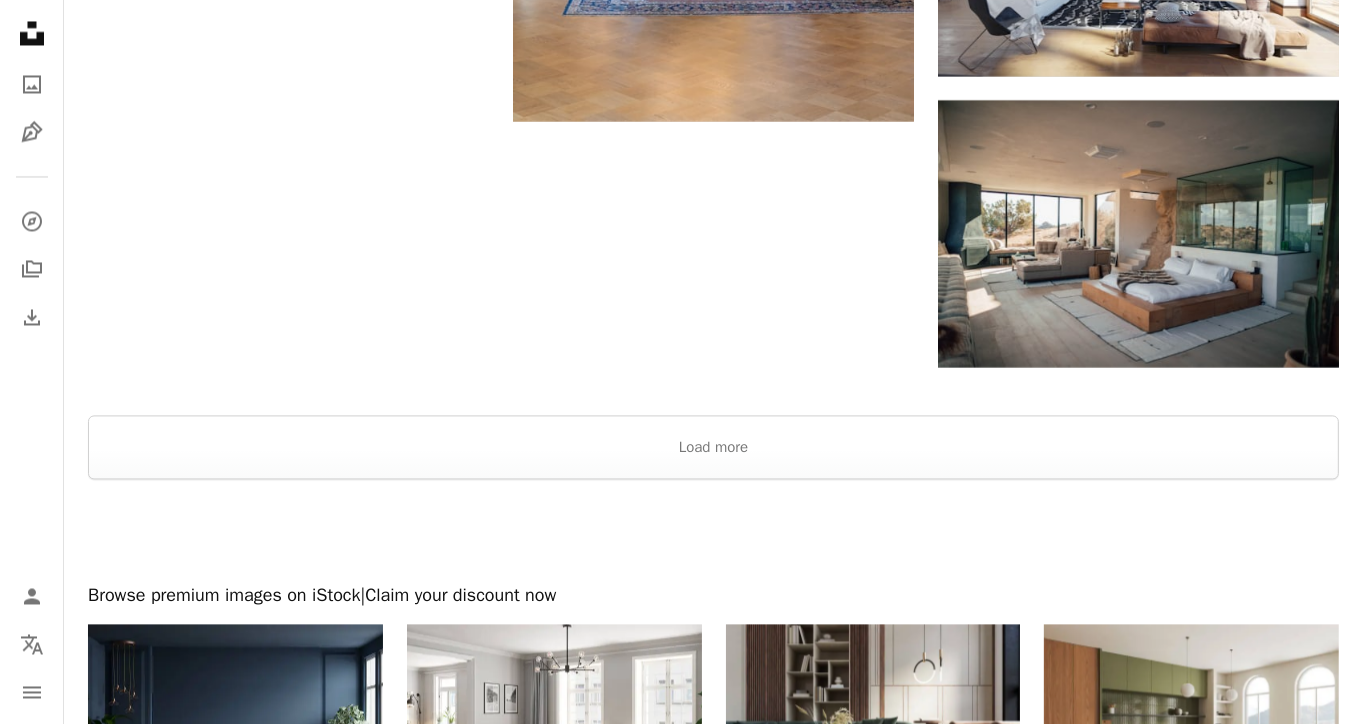 scroll, scrollTop: 3596, scrollLeft: 0, axis: vertical 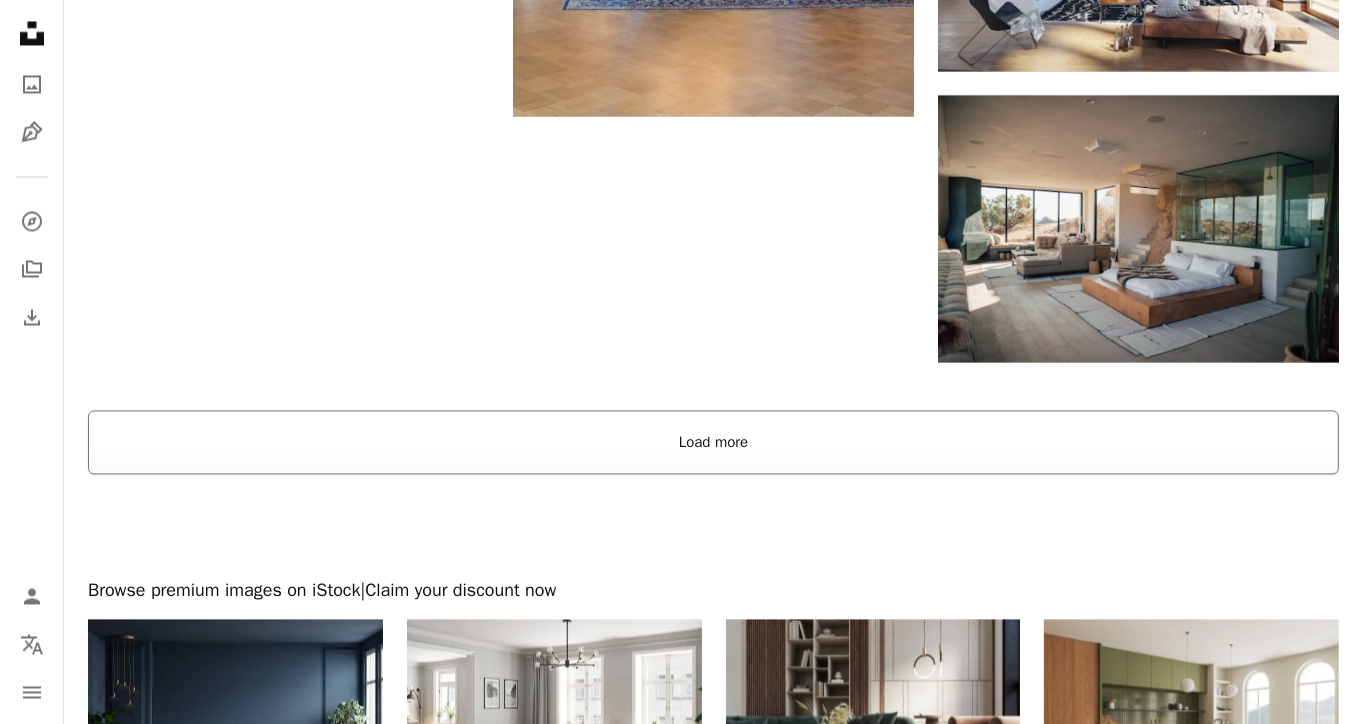click on "Load more" at bounding box center [713, 442] 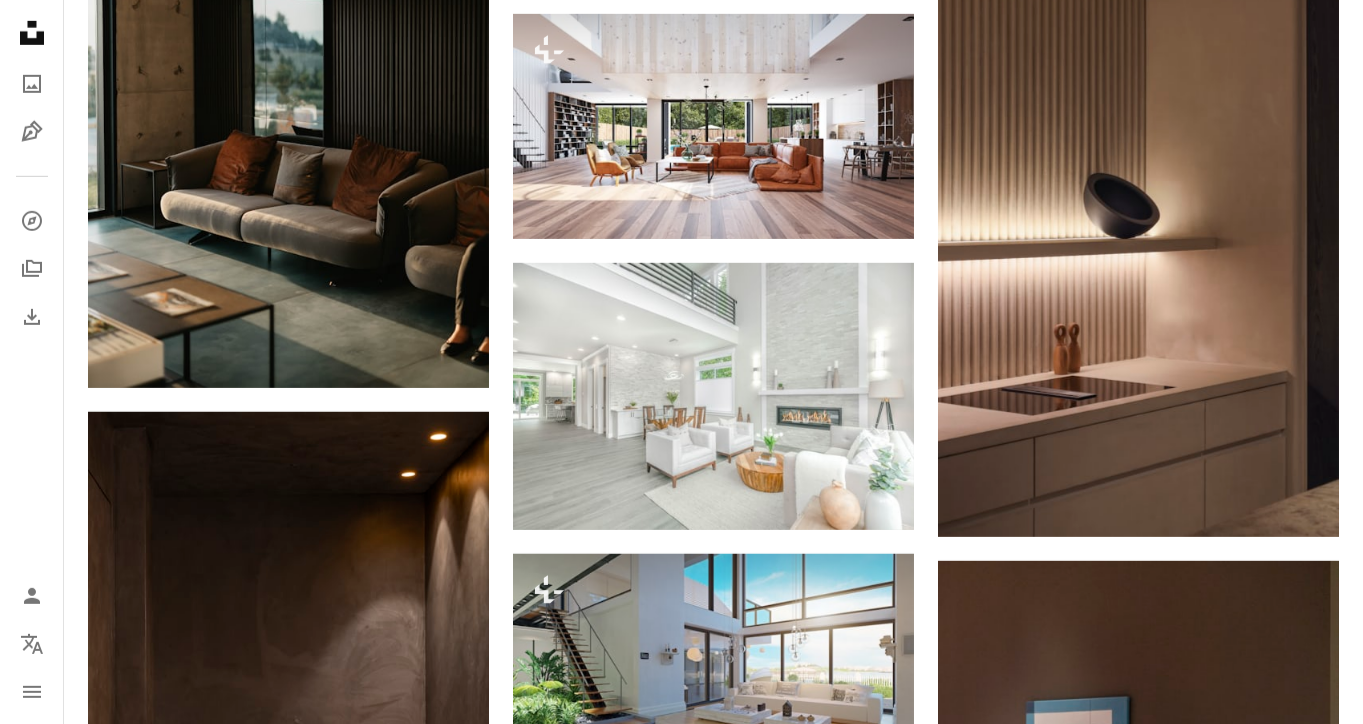 scroll, scrollTop: 0, scrollLeft: 0, axis: both 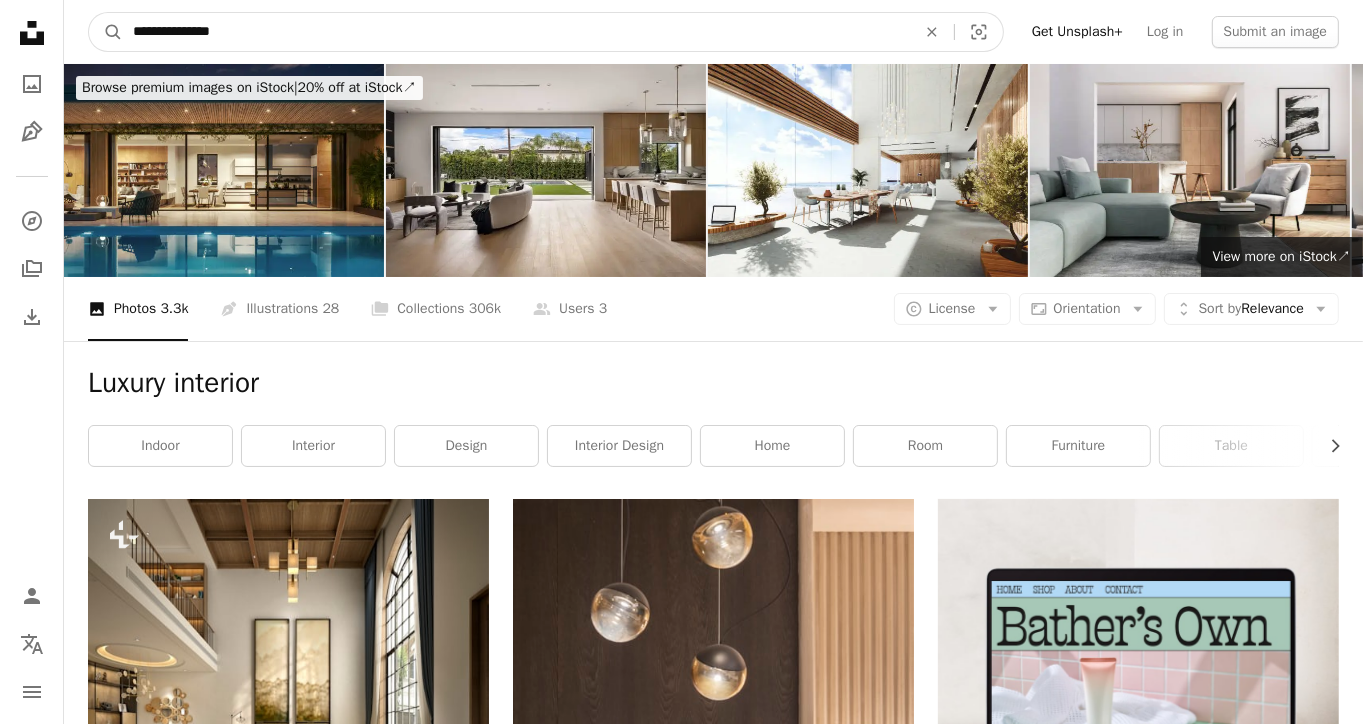 click on "**********" at bounding box center [516, 32] 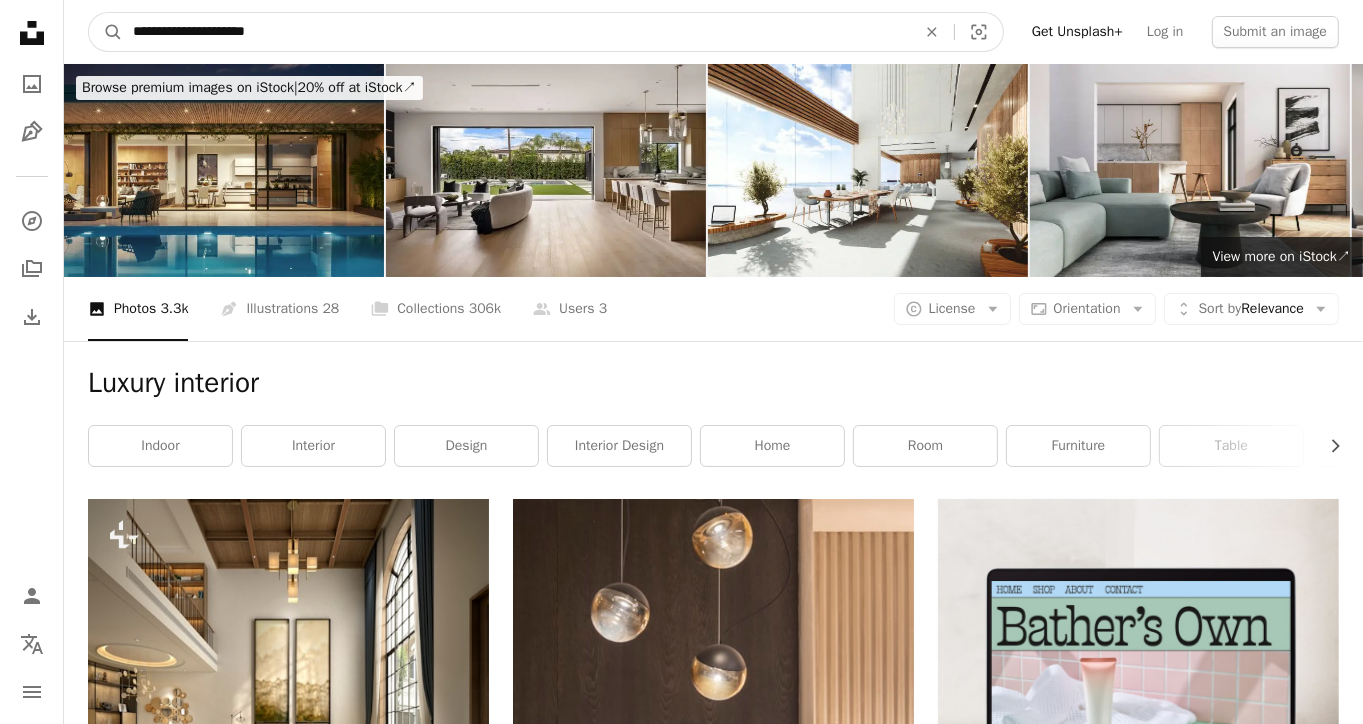 type on "**********" 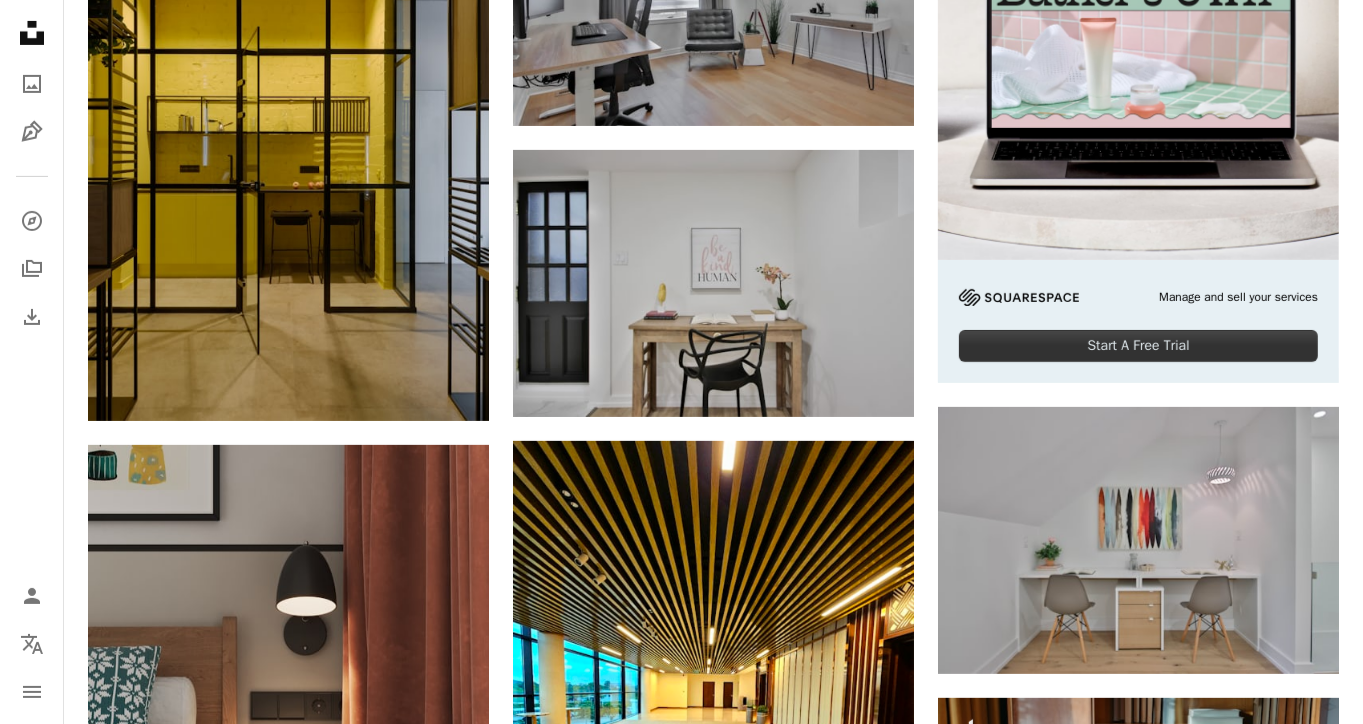 scroll, scrollTop: 0, scrollLeft: 0, axis: both 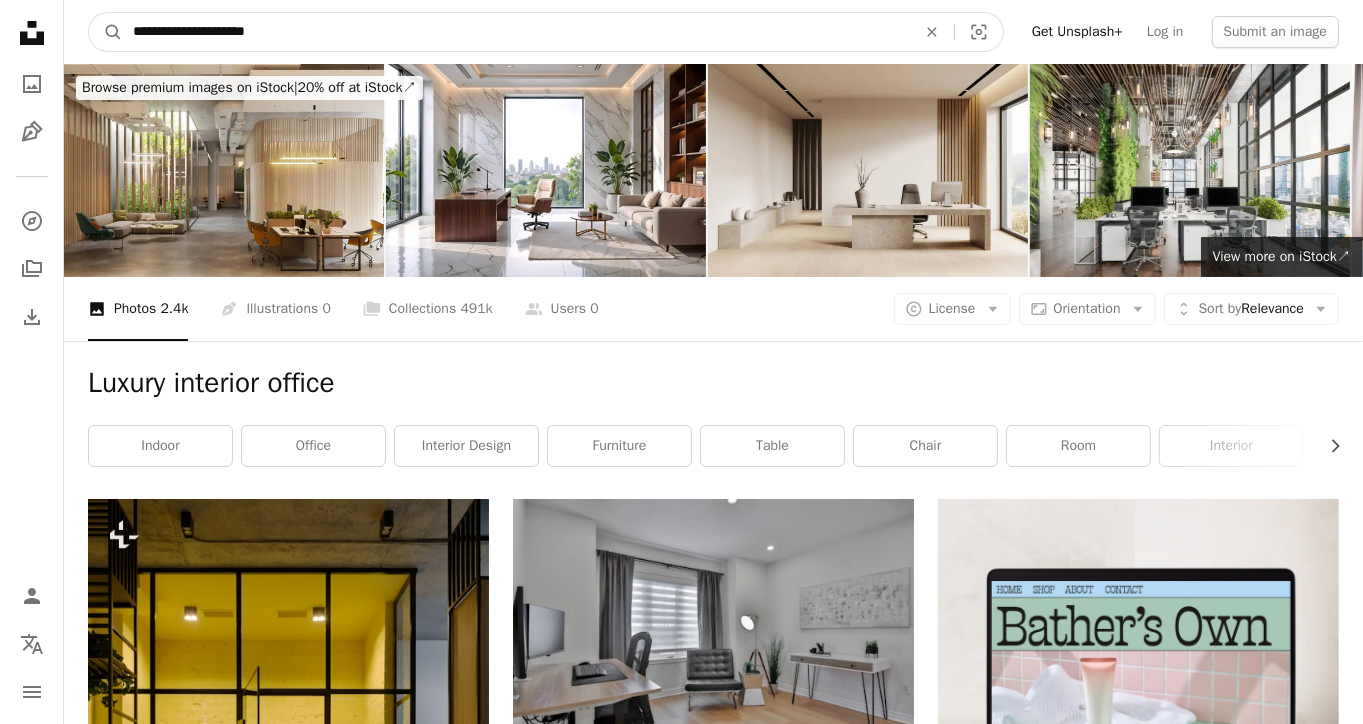 click on "**********" at bounding box center (516, 32) 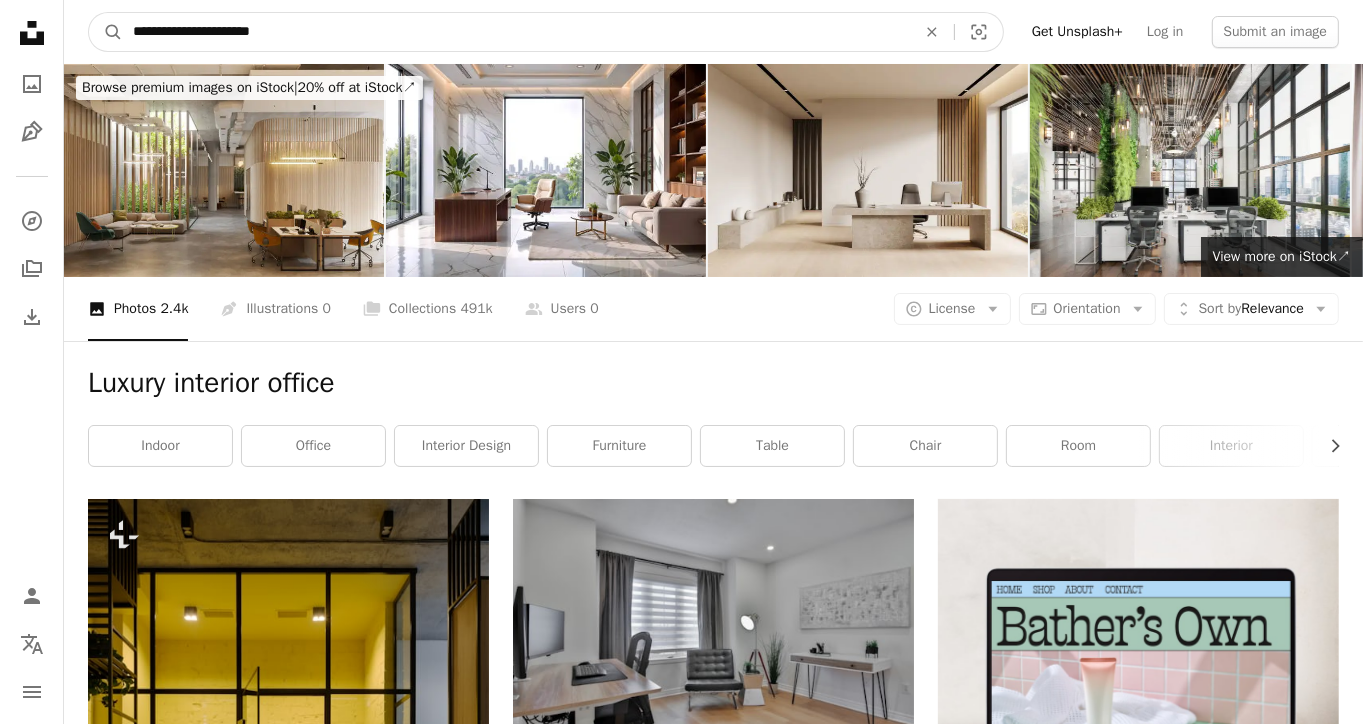 type on "**********" 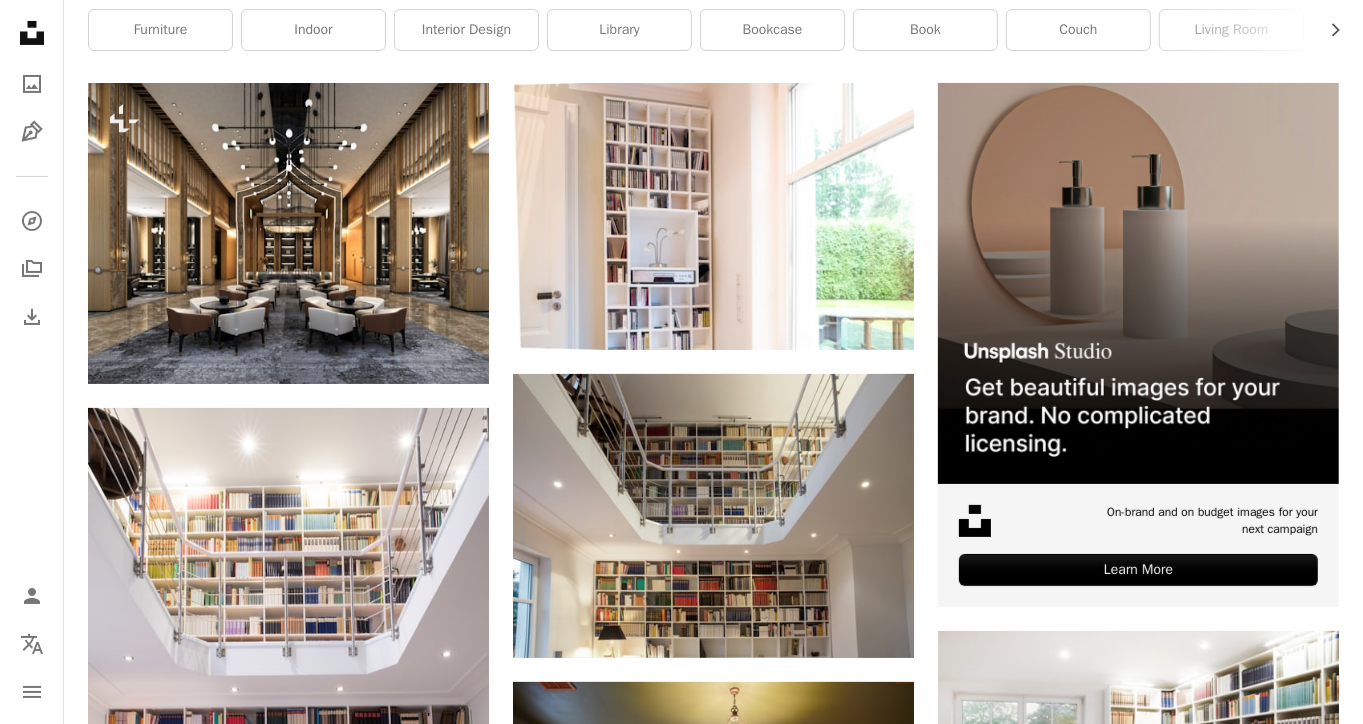 scroll, scrollTop: 0, scrollLeft: 0, axis: both 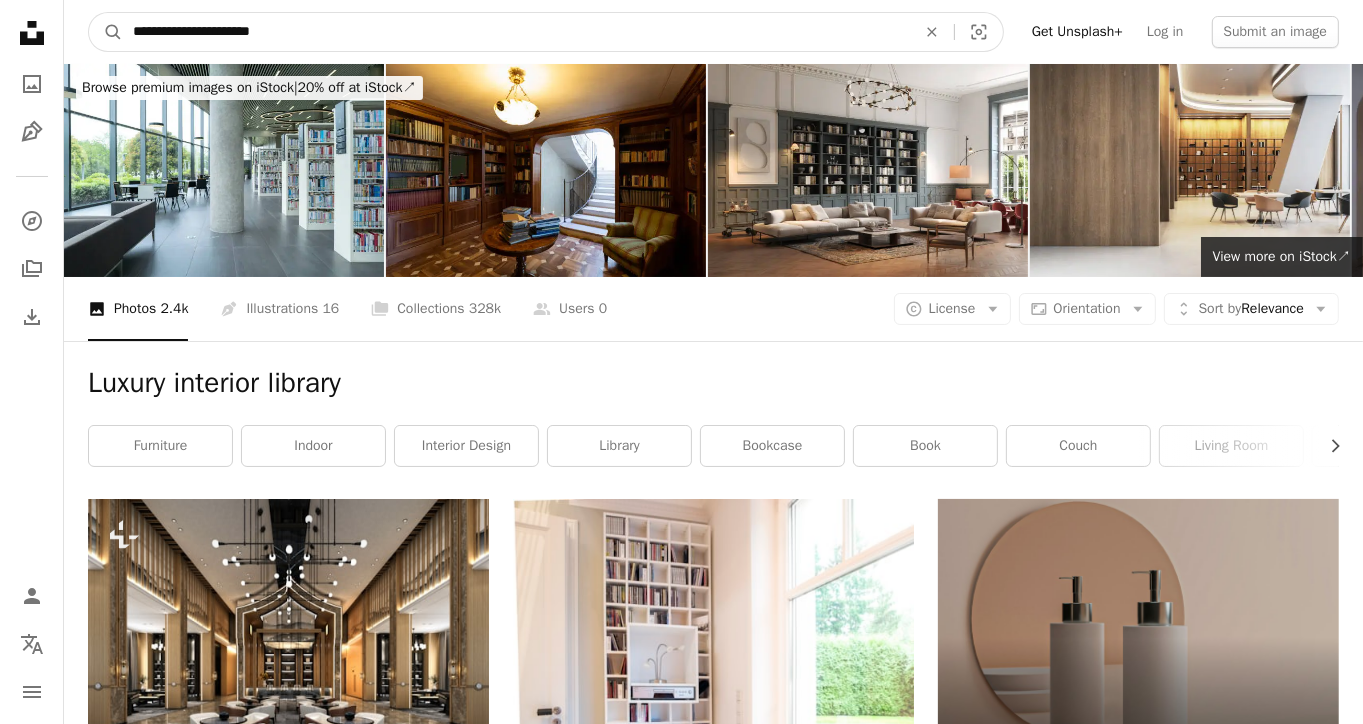 drag, startPoint x: 278, startPoint y: 33, endPoint x: 75, endPoint y: 38, distance: 203.06157 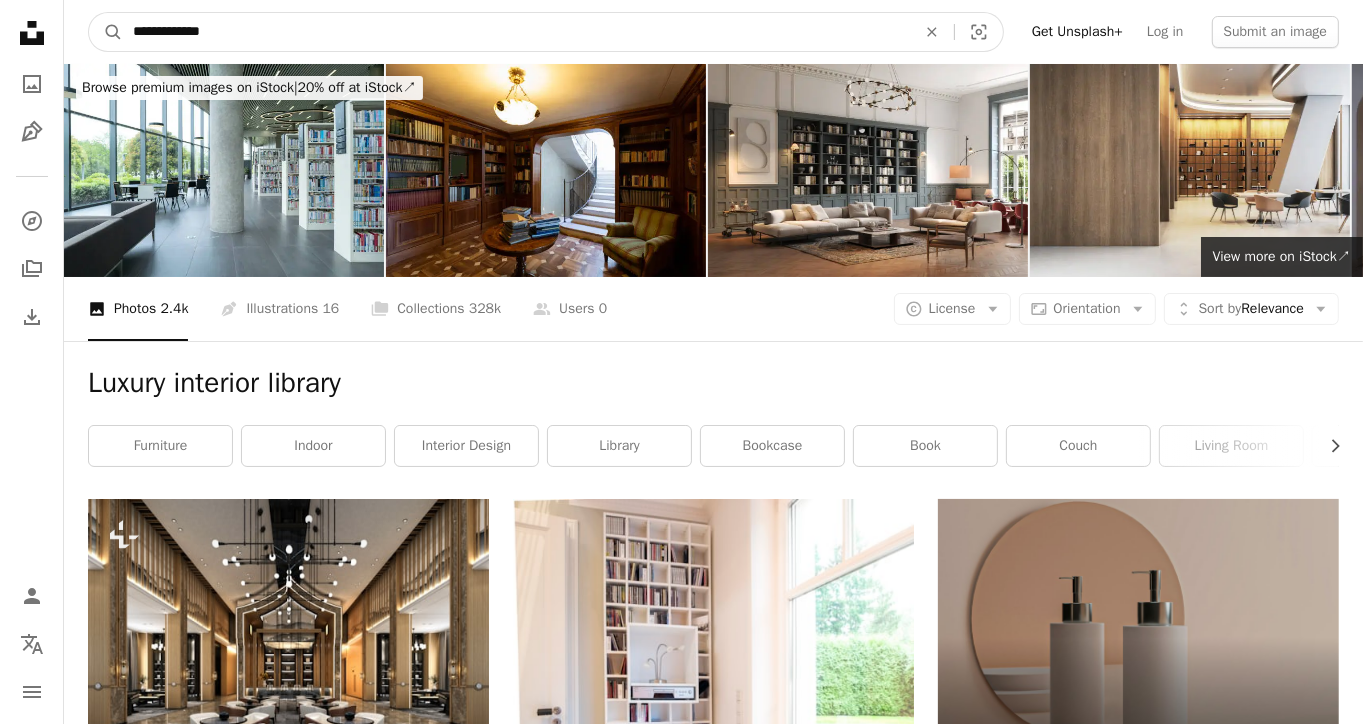 type on "**********" 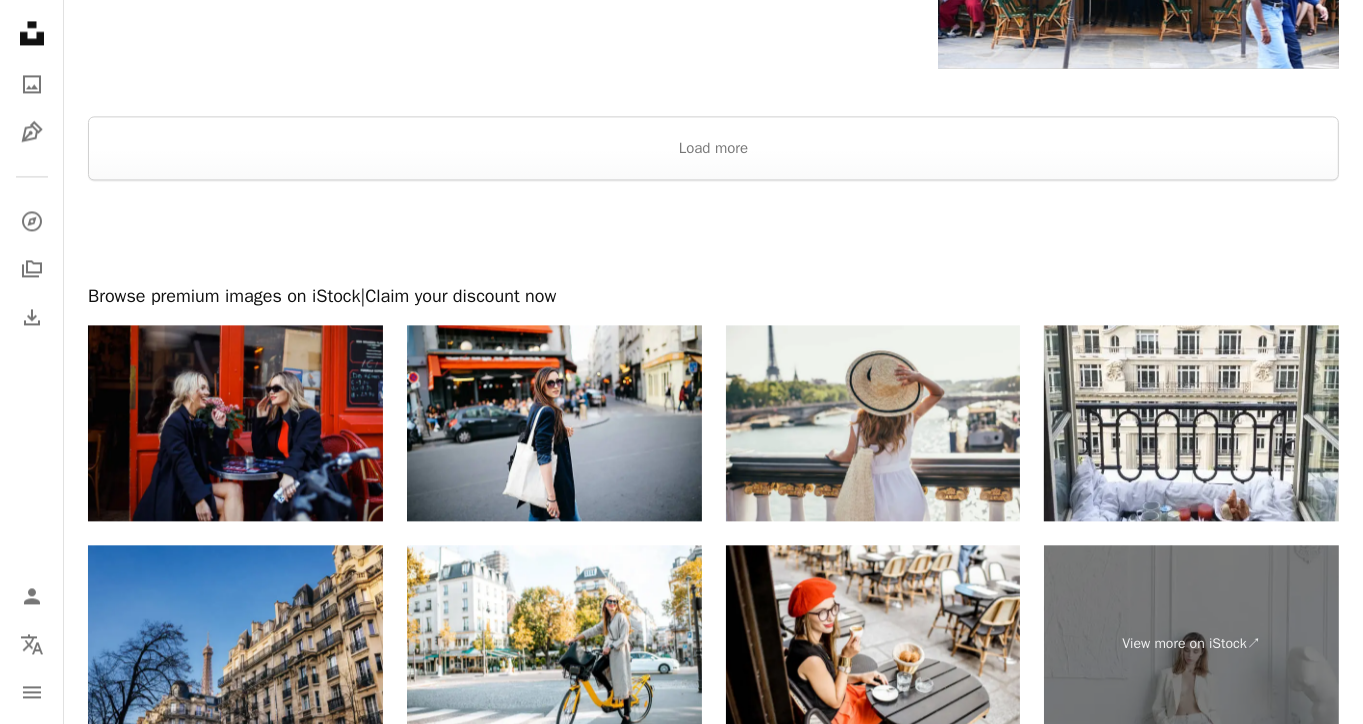 scroll, scrollTop: 3972, scrollLeft: 0, axis: vertical 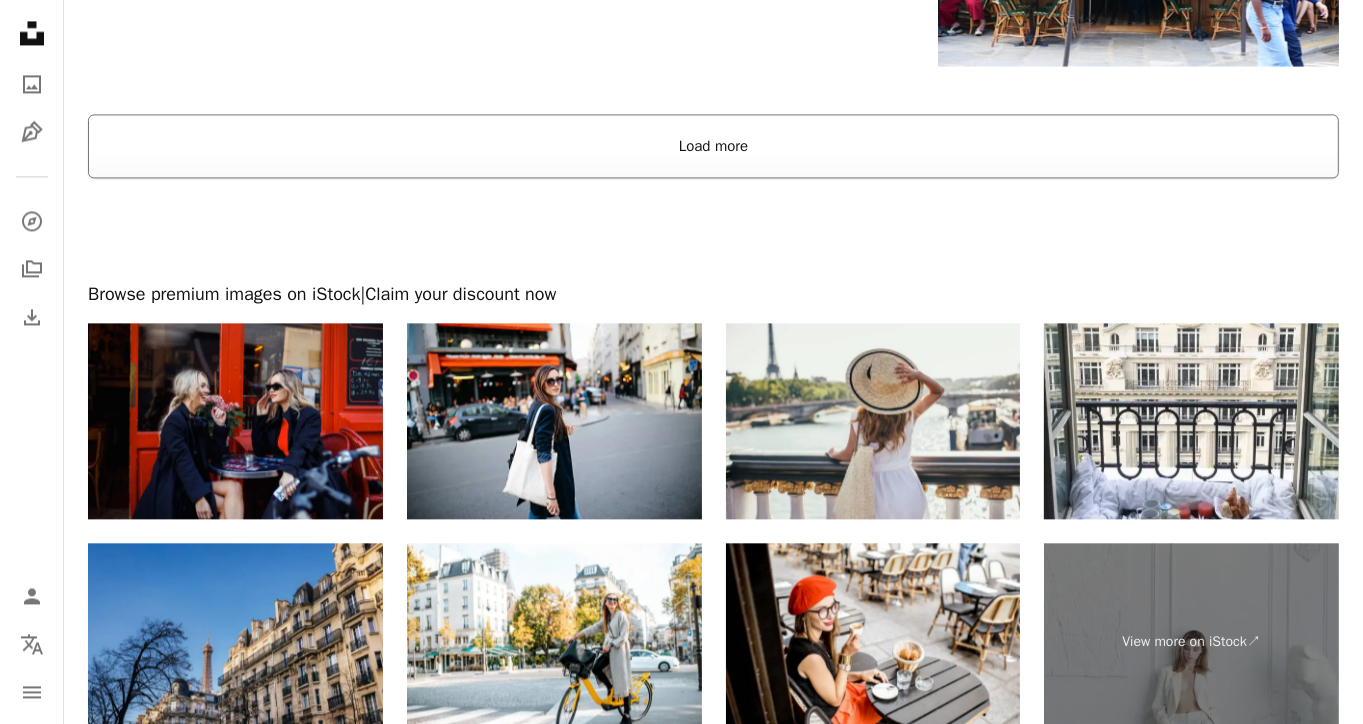 click on "Load more" at bounding box center [713, 146] 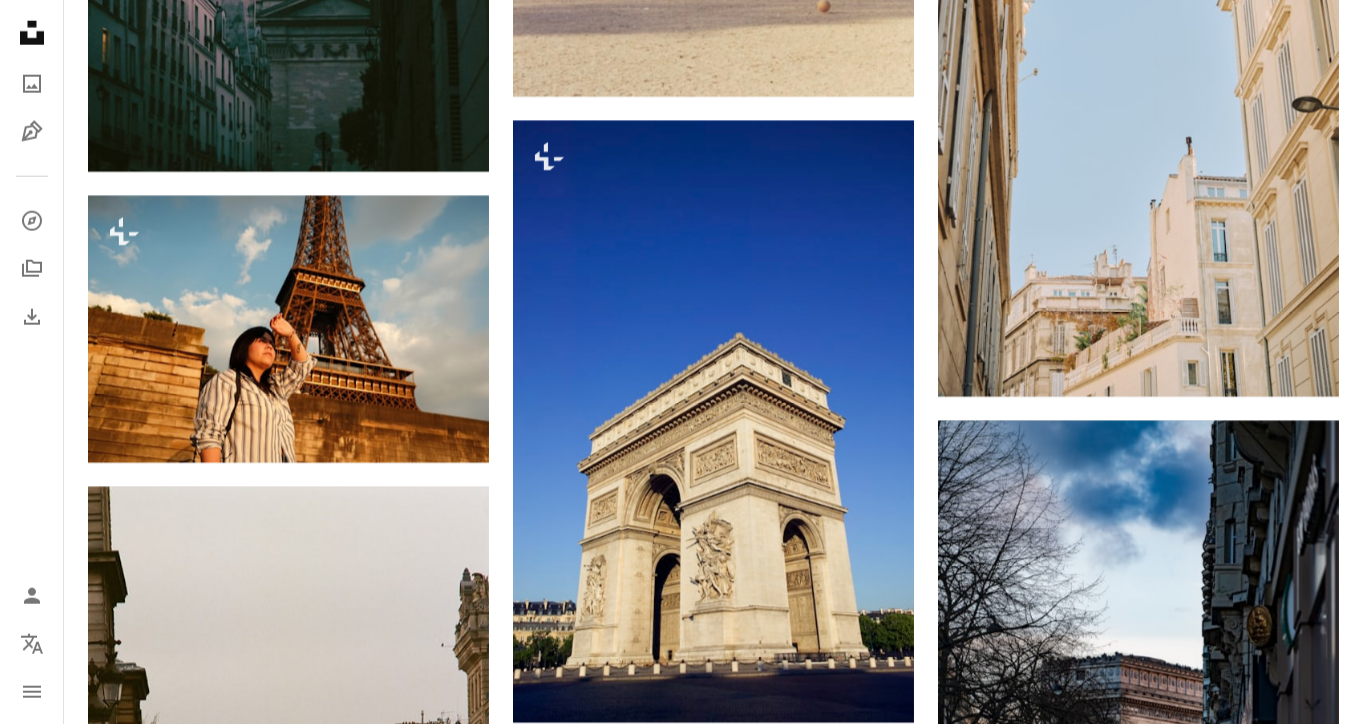 scroll, scrollTop: 29288, scrollLeft: 0, axis: vertical 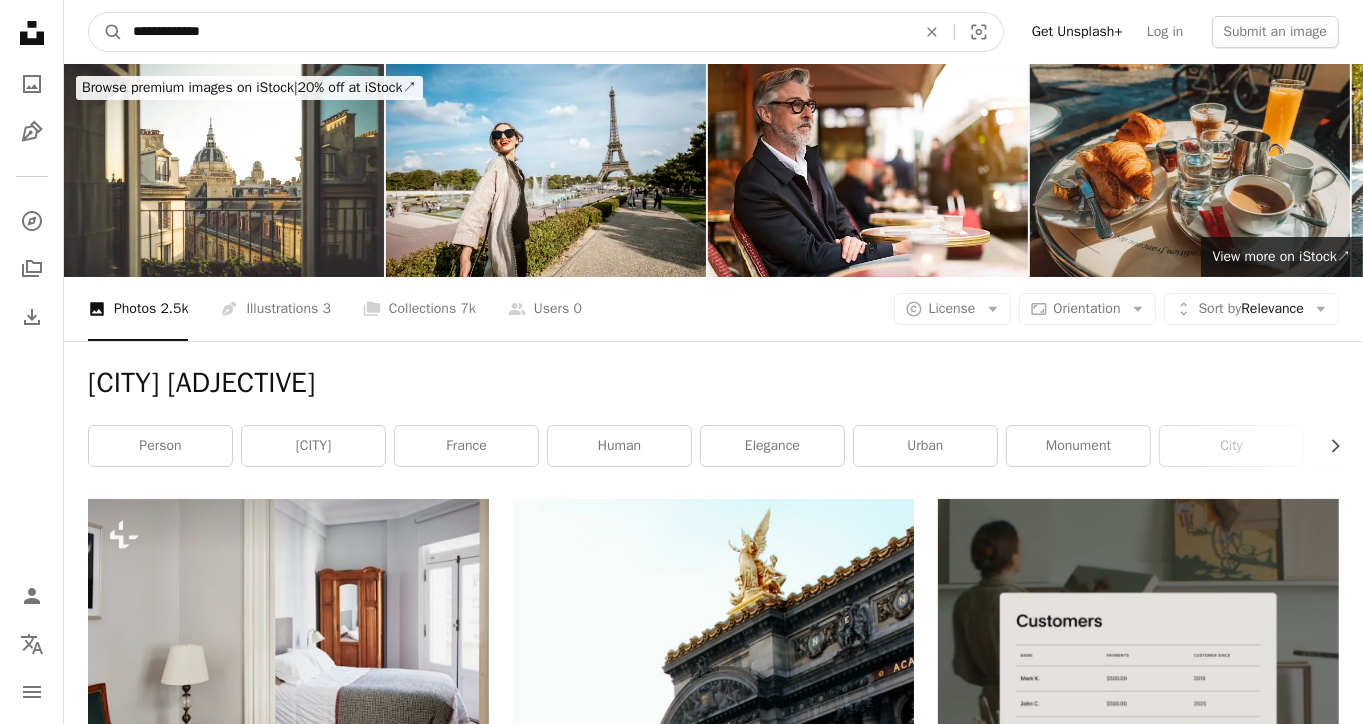 drag, startPoint x: 255, startPoint y: 33, endPoint x: -8, endPoint y: 20, distance: 263.3211 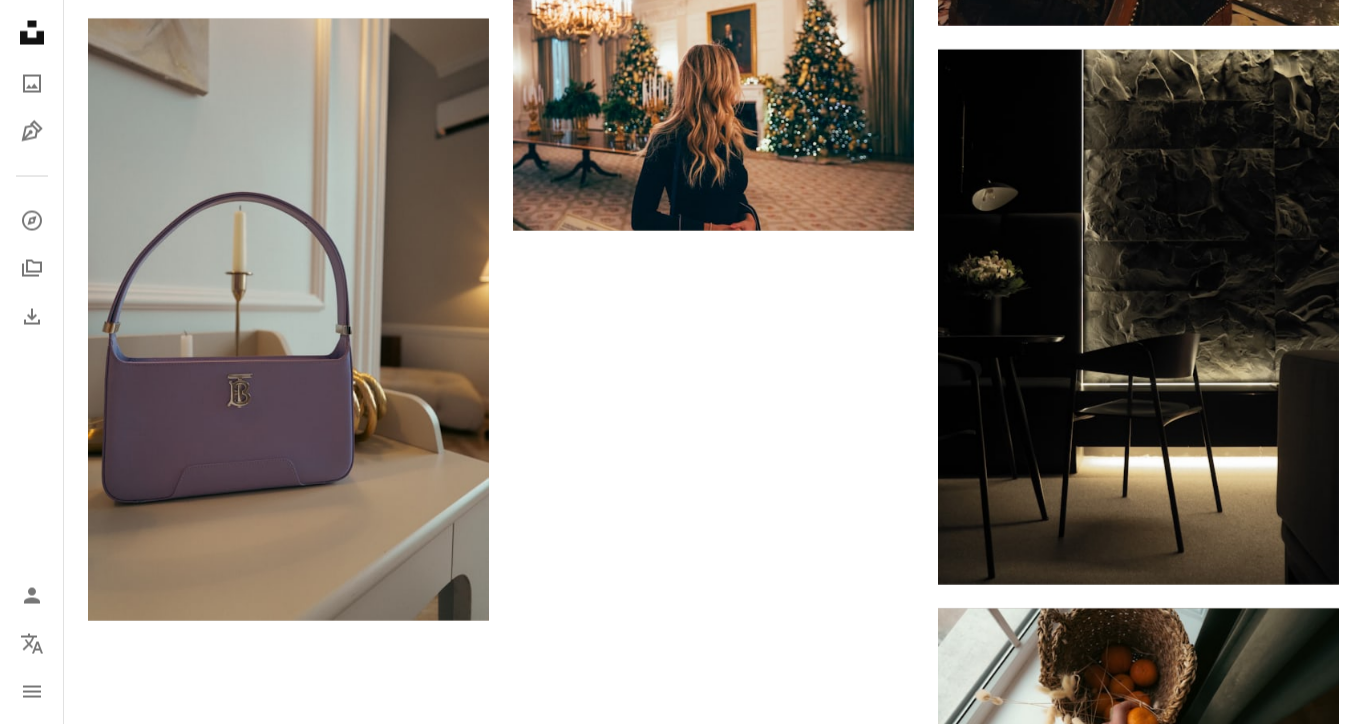 scroll, scrollTop: 3190, scrollLeft: 0, axis: vertical 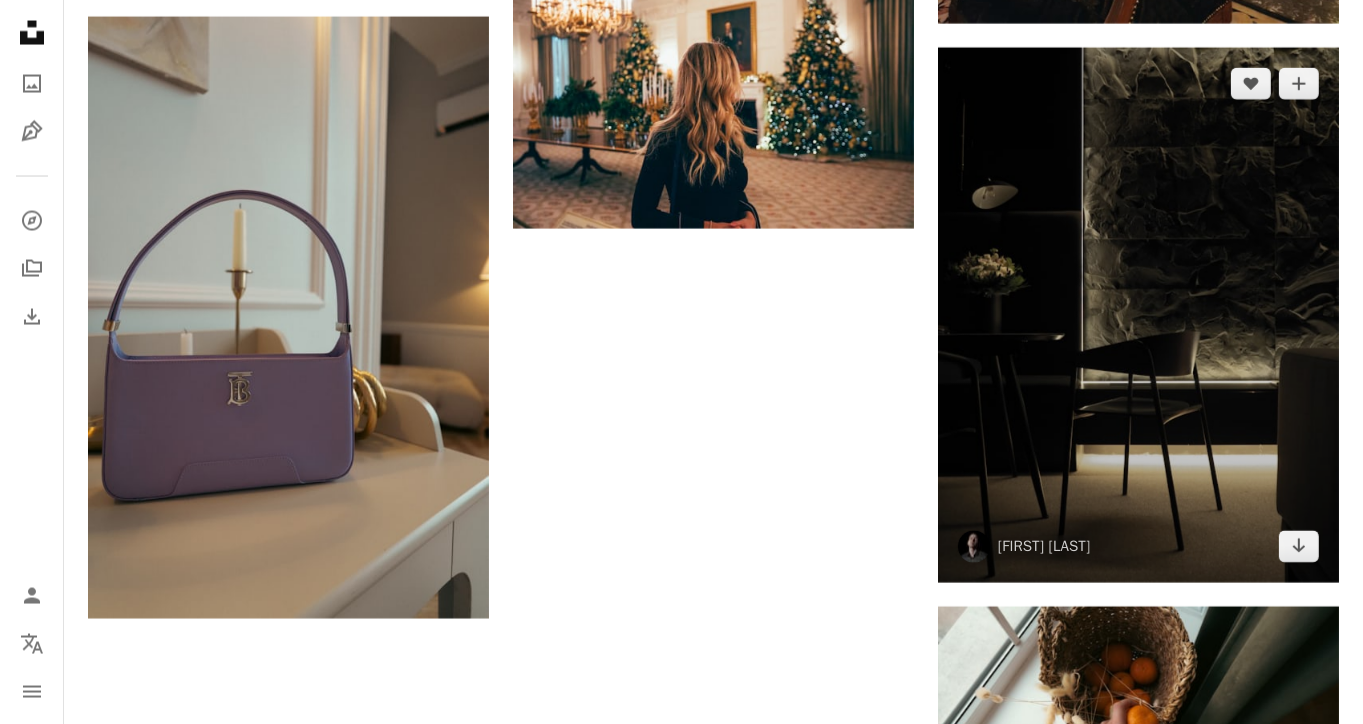 click at bounding box center [1138, 315] 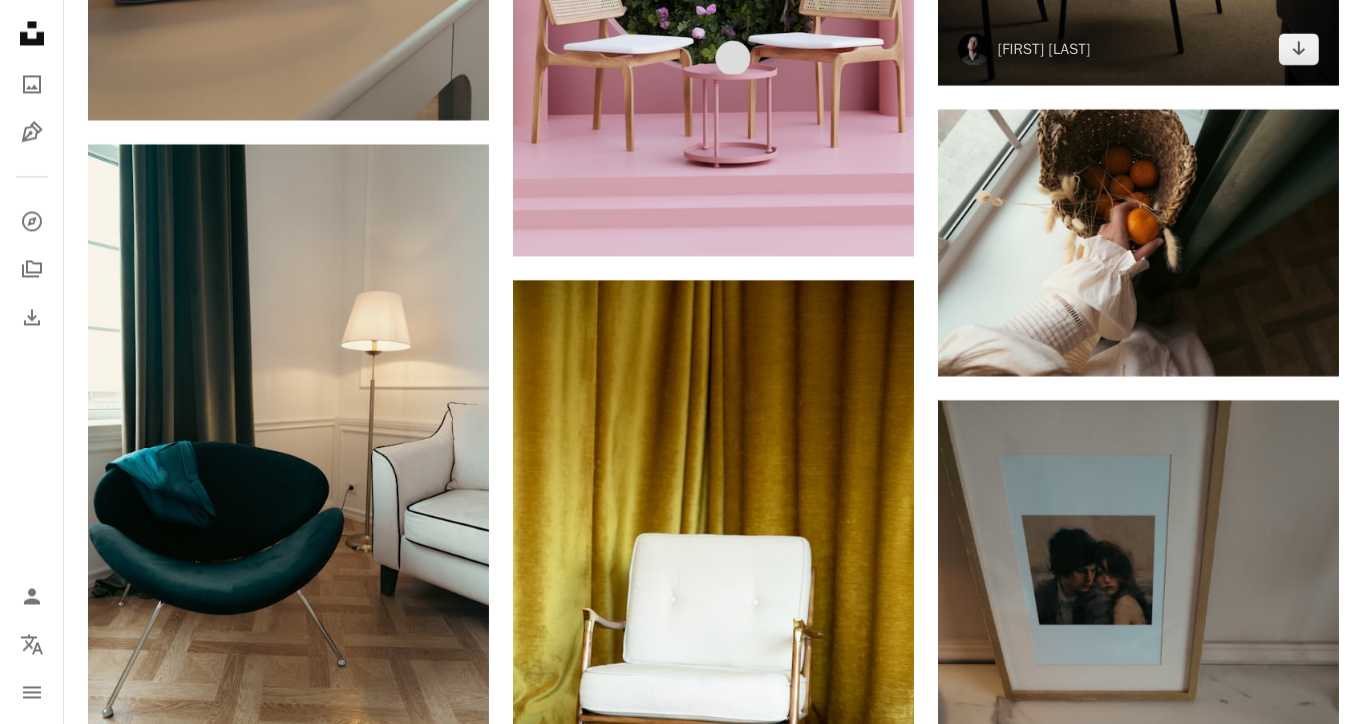 scroll, scrollTop: 3728, scrollLeft: 0, axis: vertical 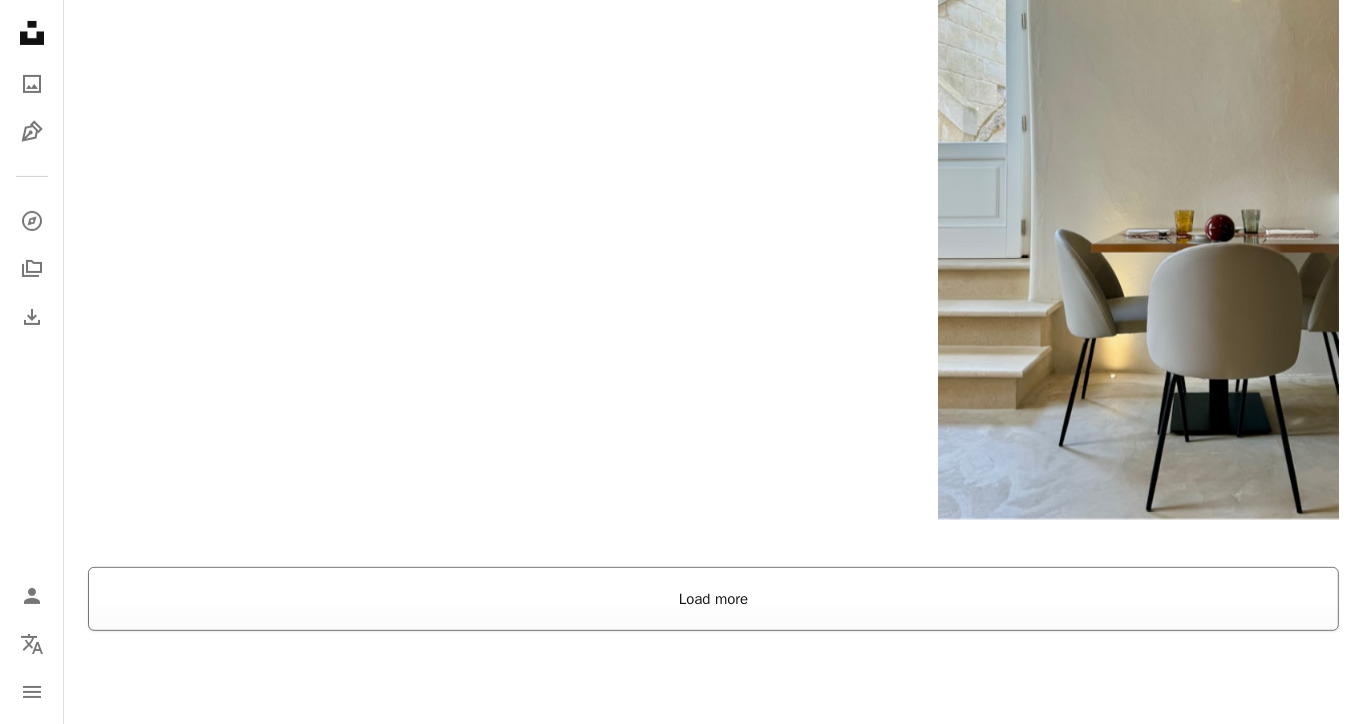 click on "Load more" at bounding box center (713, 599) 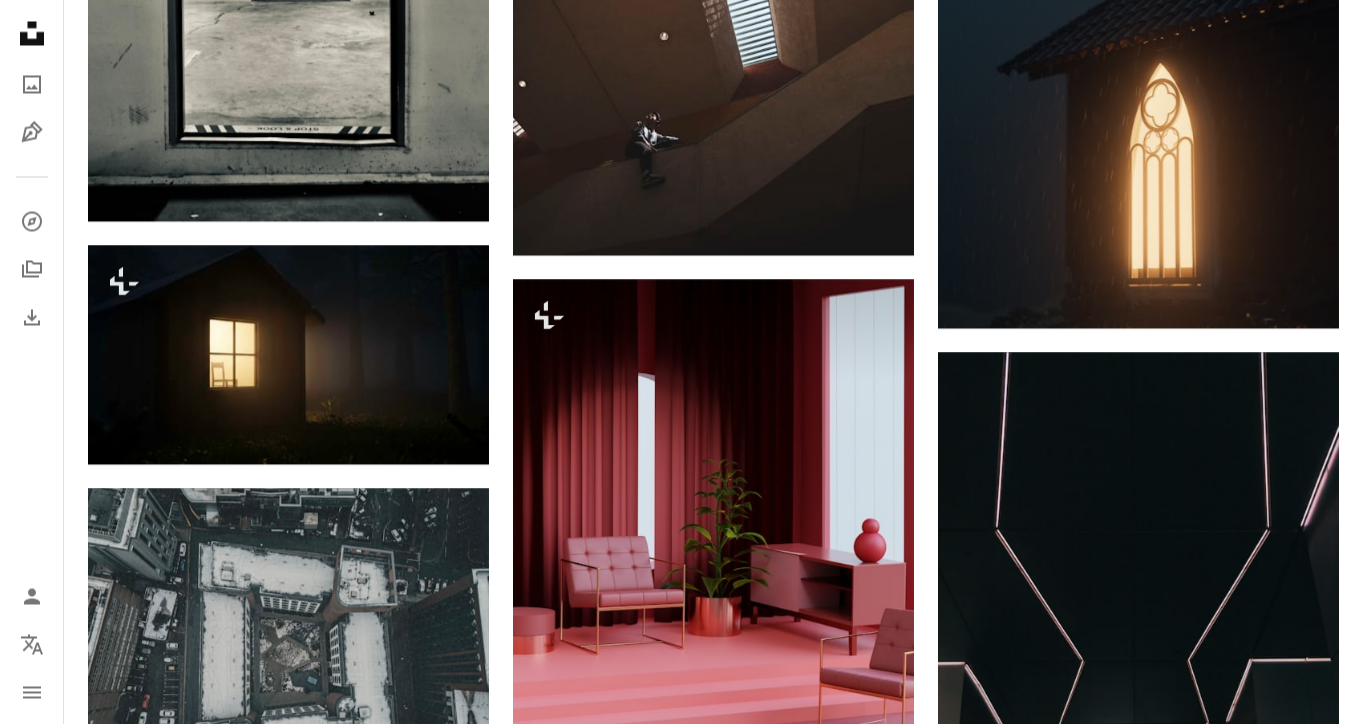 scroll, scrollTop: 64472, scrollLeft: 0, axis: vertical 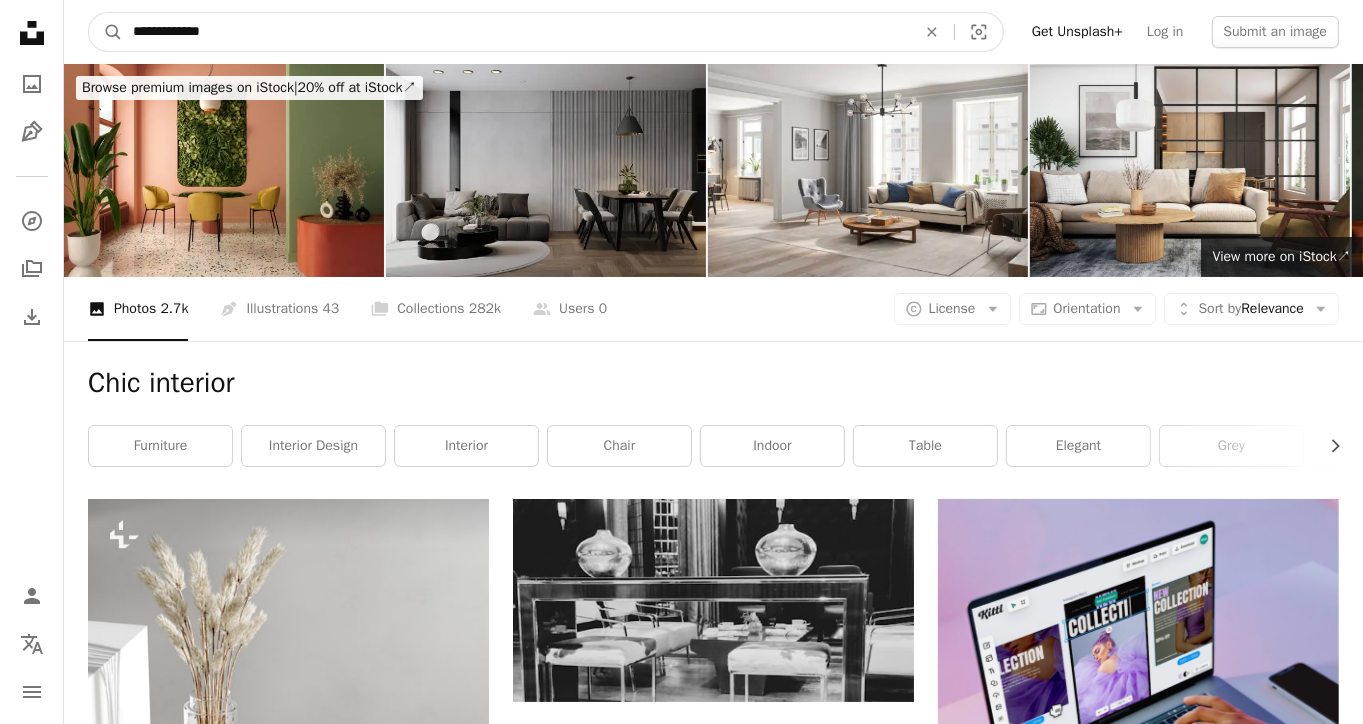 drag, startPoint x: 236, startPoint y: 27, endPoint x: 68, endPoint y: 18, distance: 168.2409 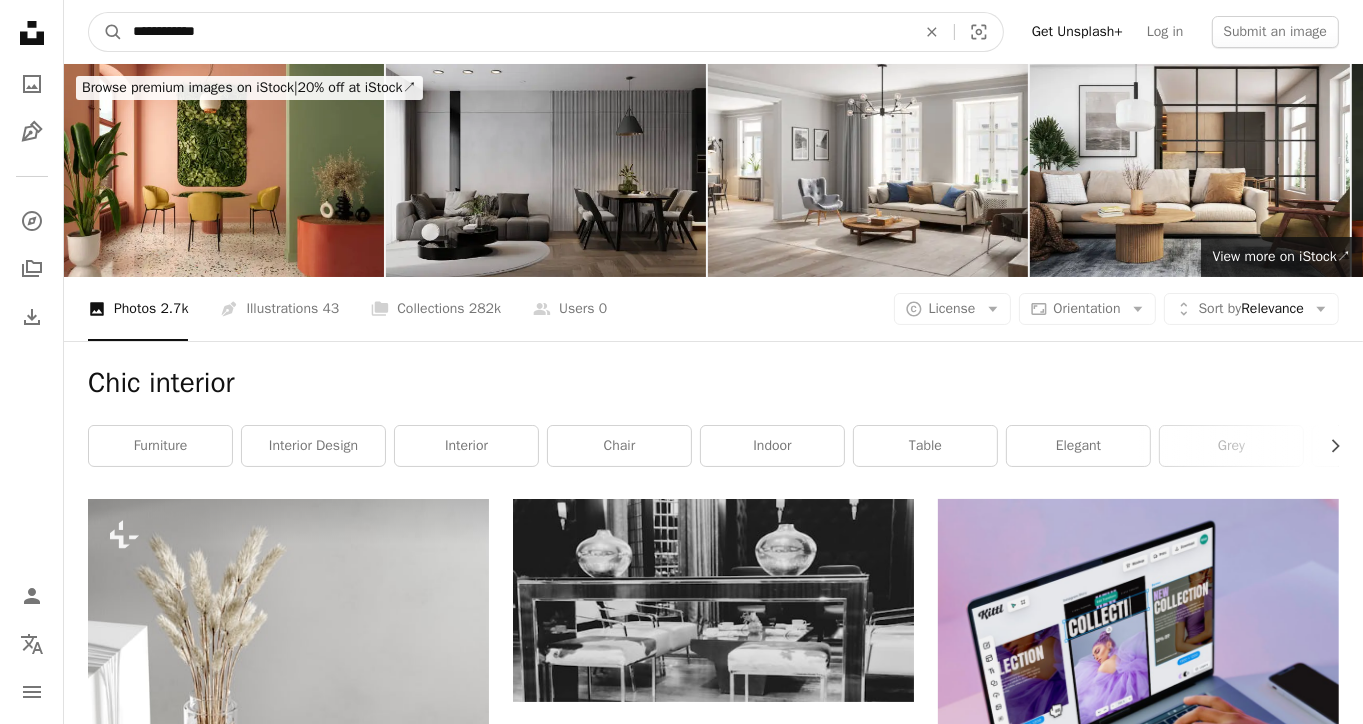 type on "**********" 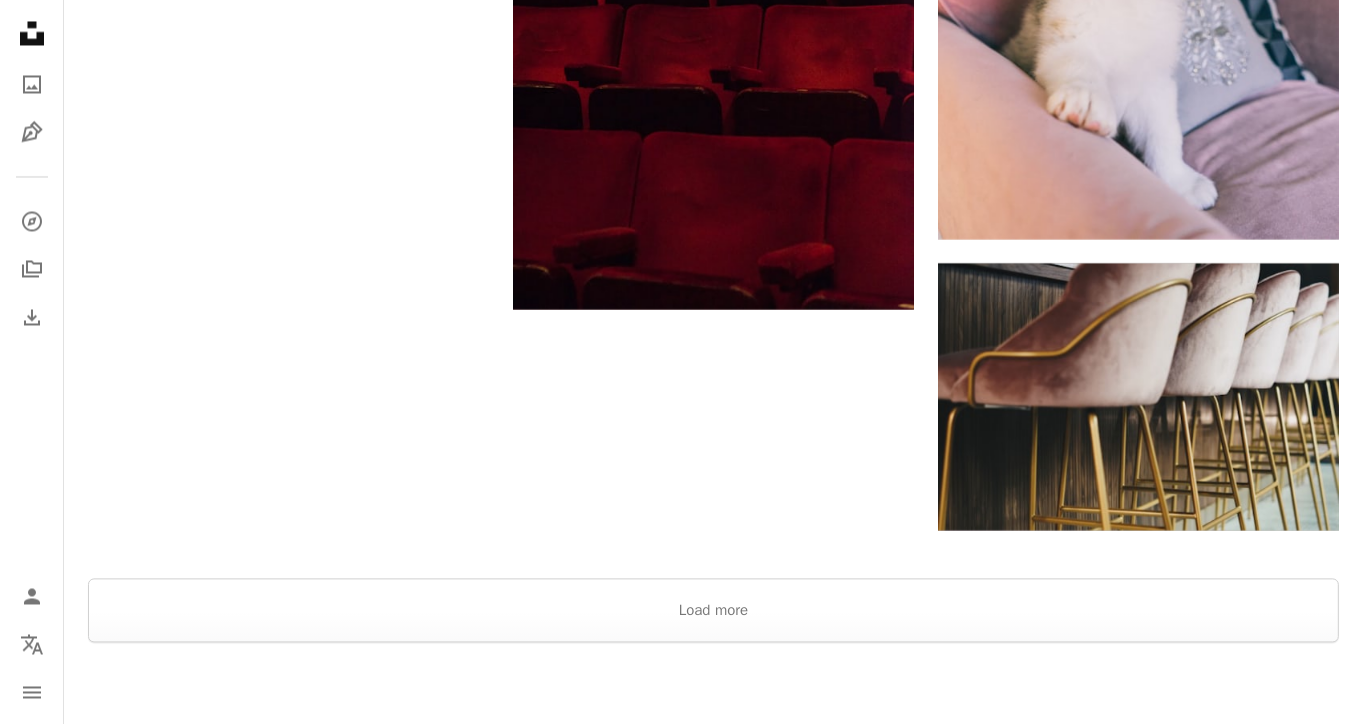 scroll, scrollTop: 3540, scrollLeft: 0, axis: vertical 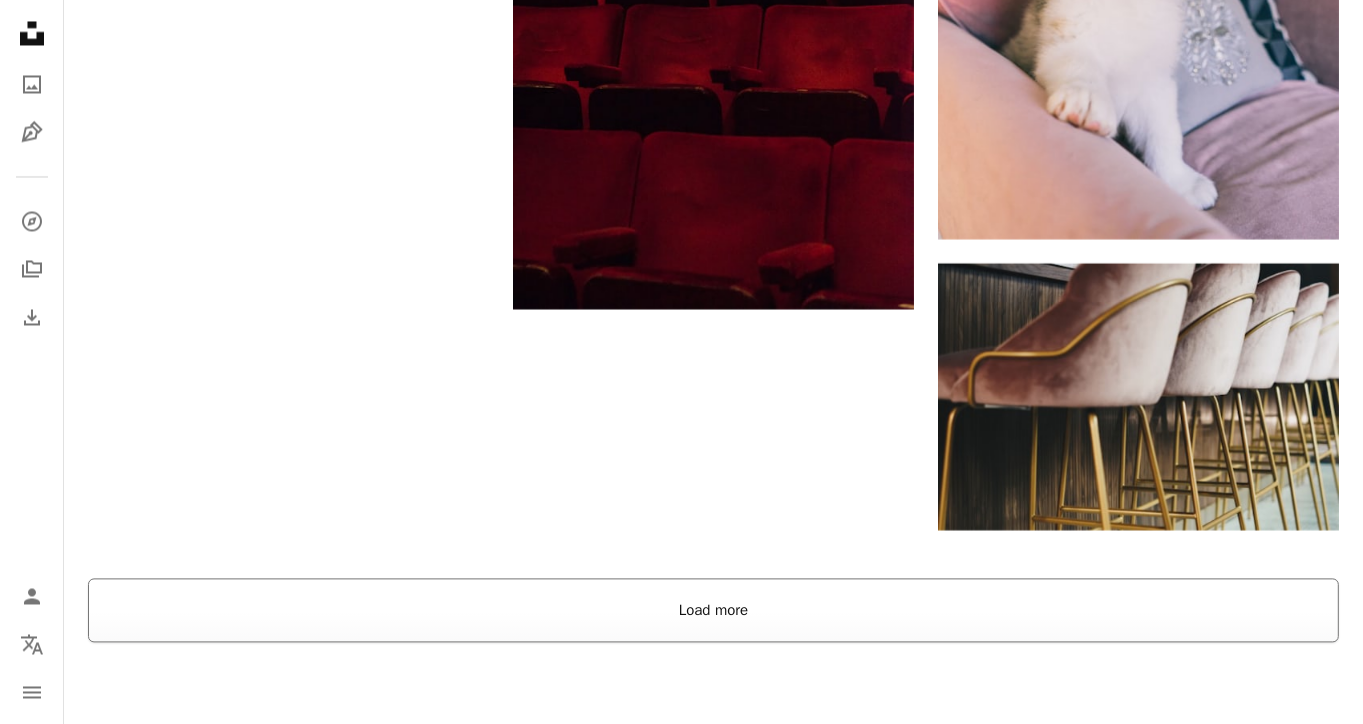 click on "Load more" at bounding box center (713, 610) 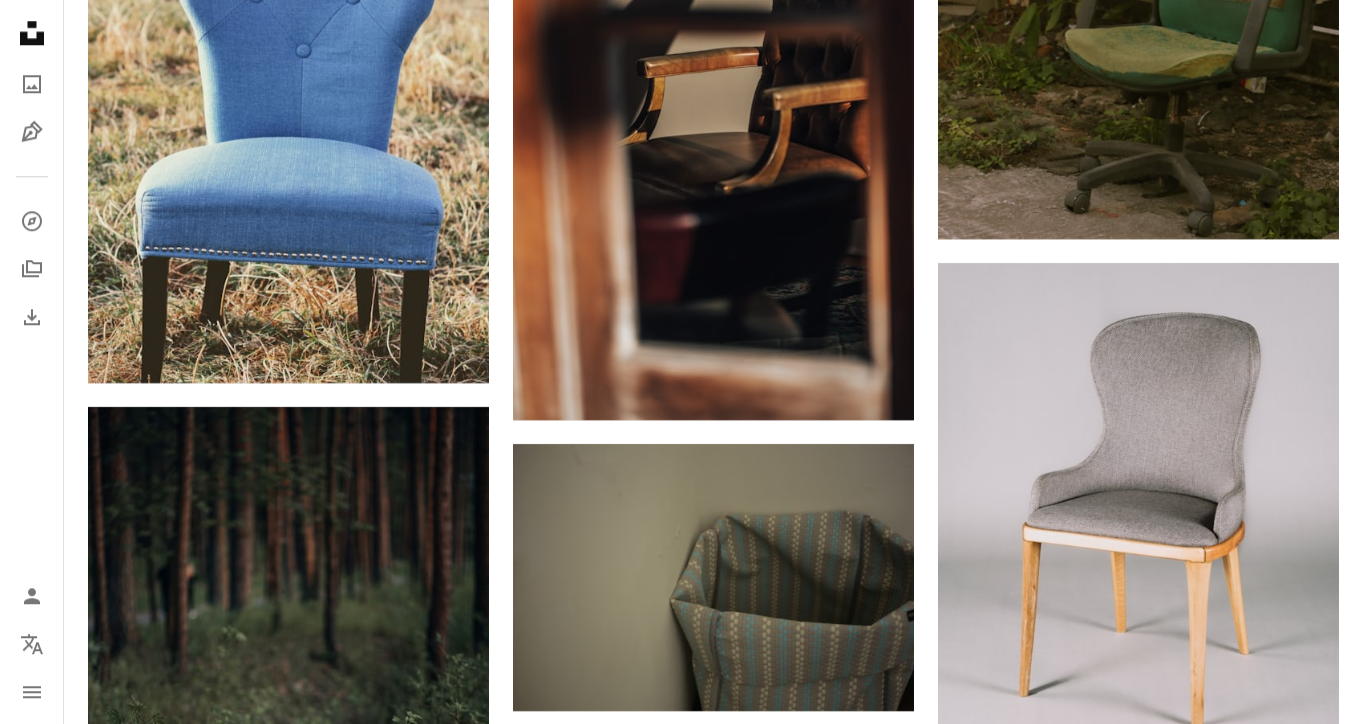 scroll, scrollTop: 18696, scrollLeft: 0, axis: vertical 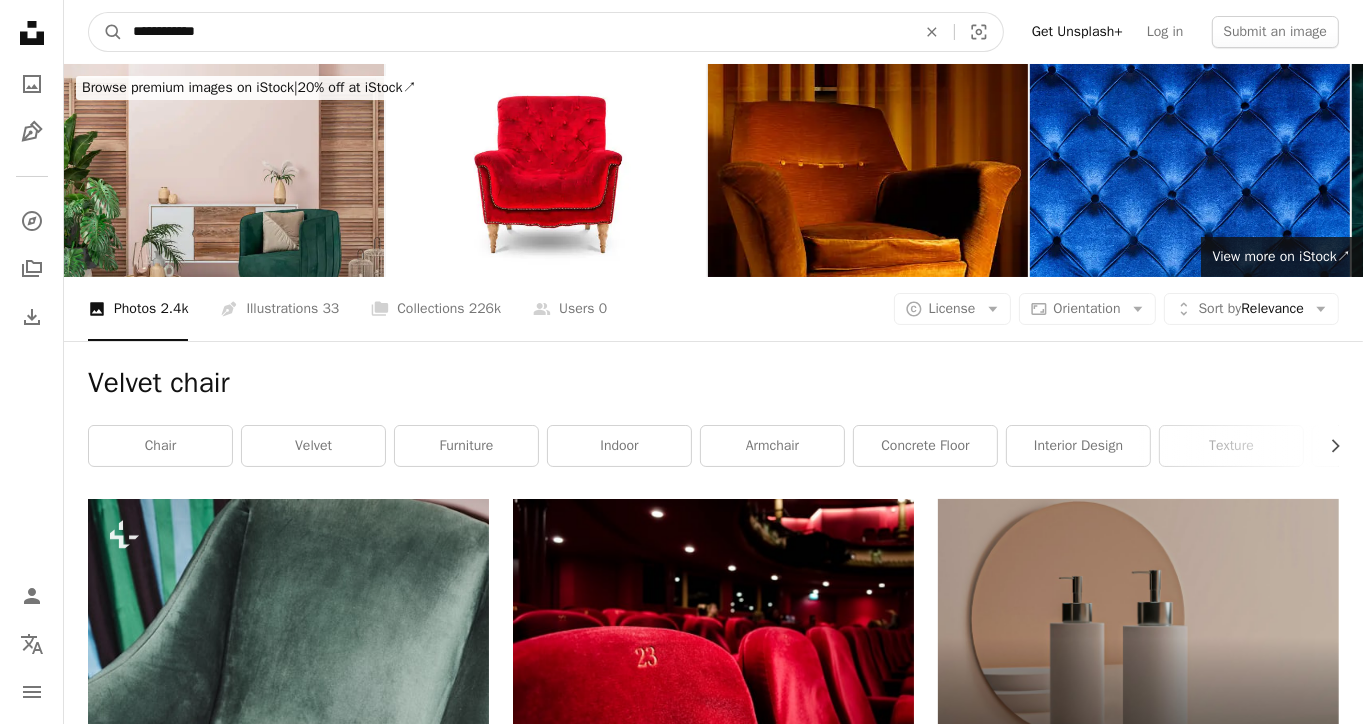 click on "**********" at bounding box center [516, 32] 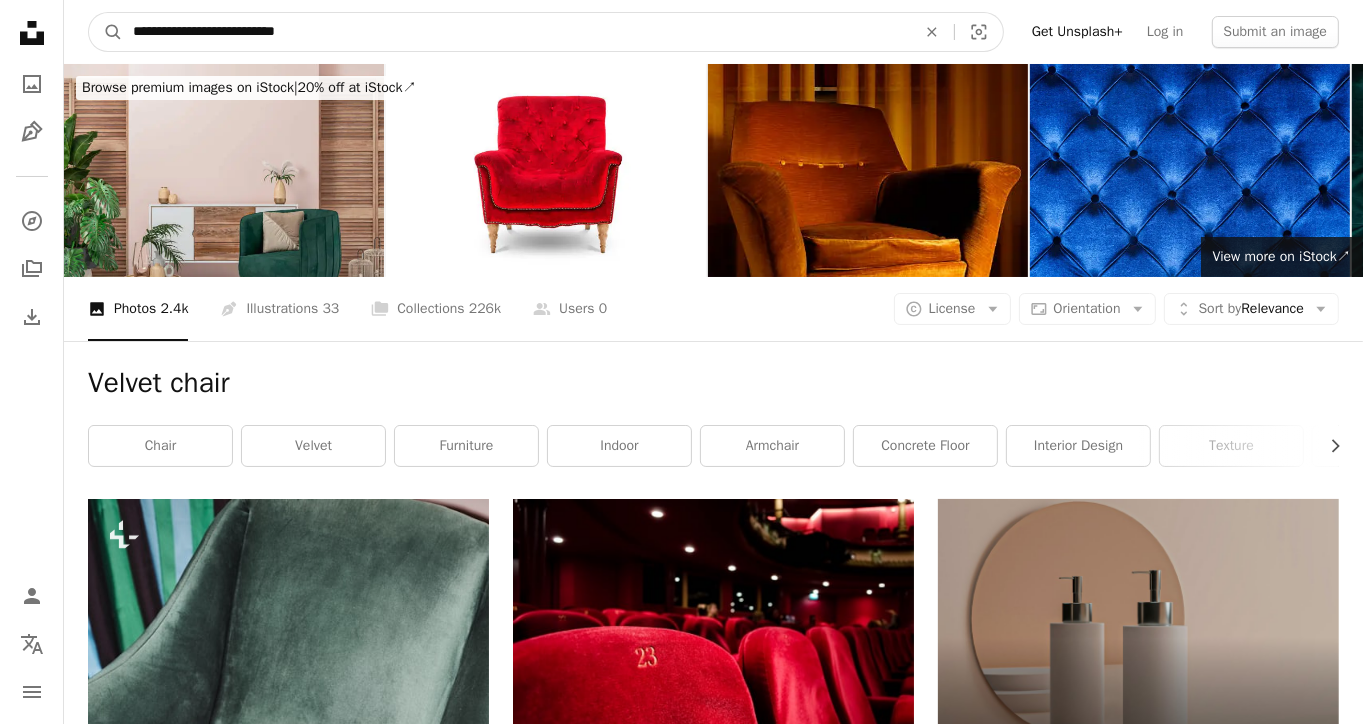 type on "**********" 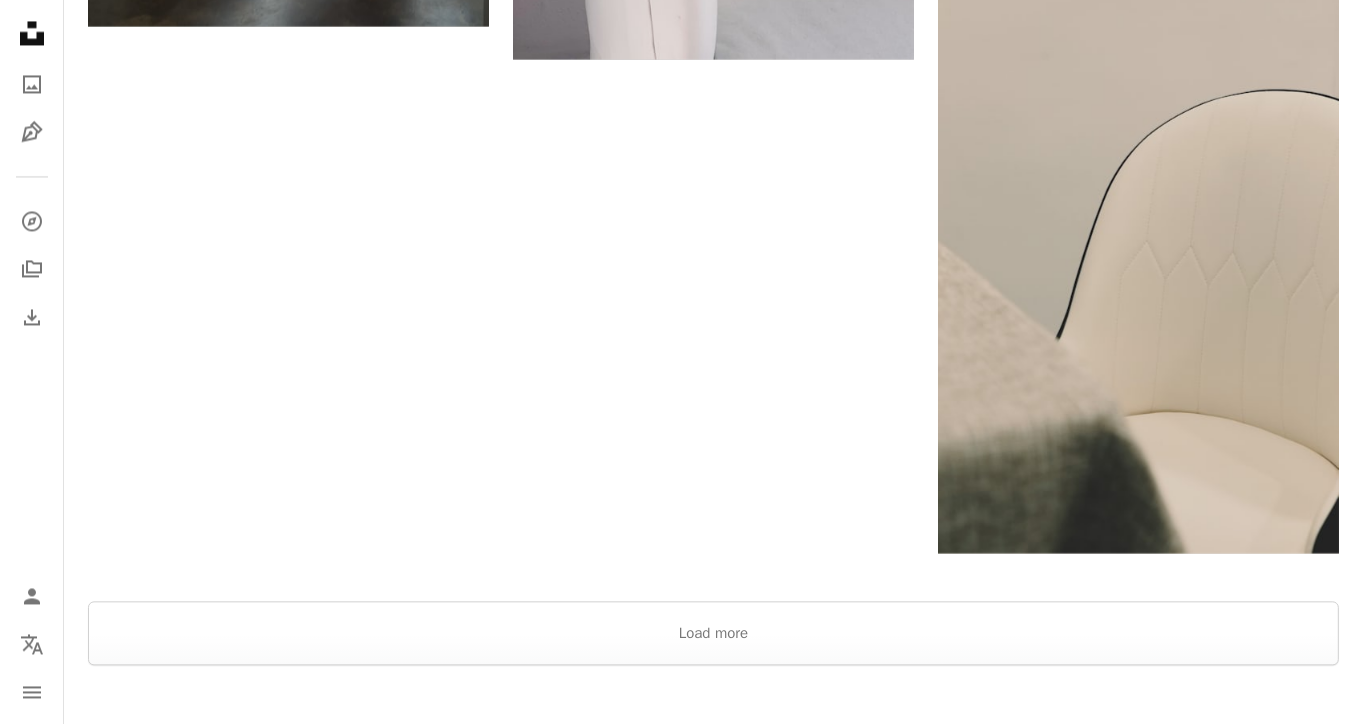 scroll, scrollTop: 3780, scrollLeft: 0, axis: vertical 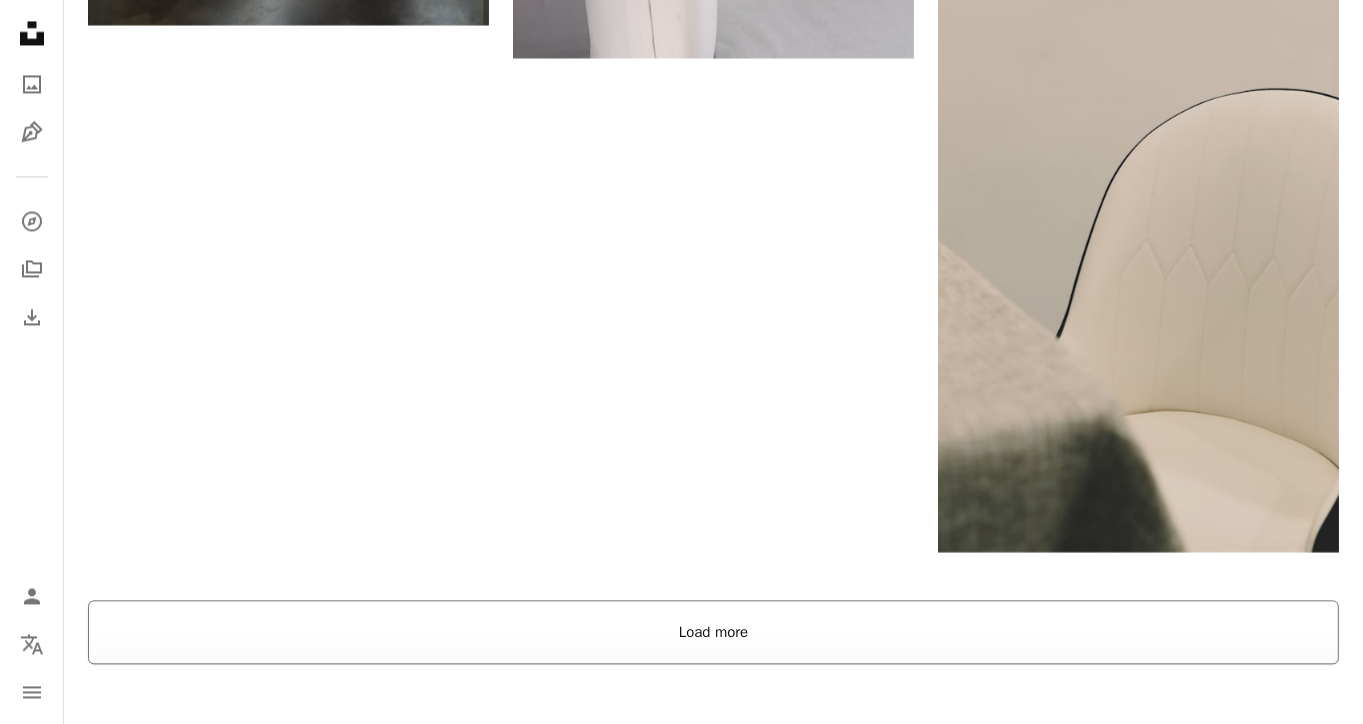 click on "Load more" at bounding box center [713, 632] 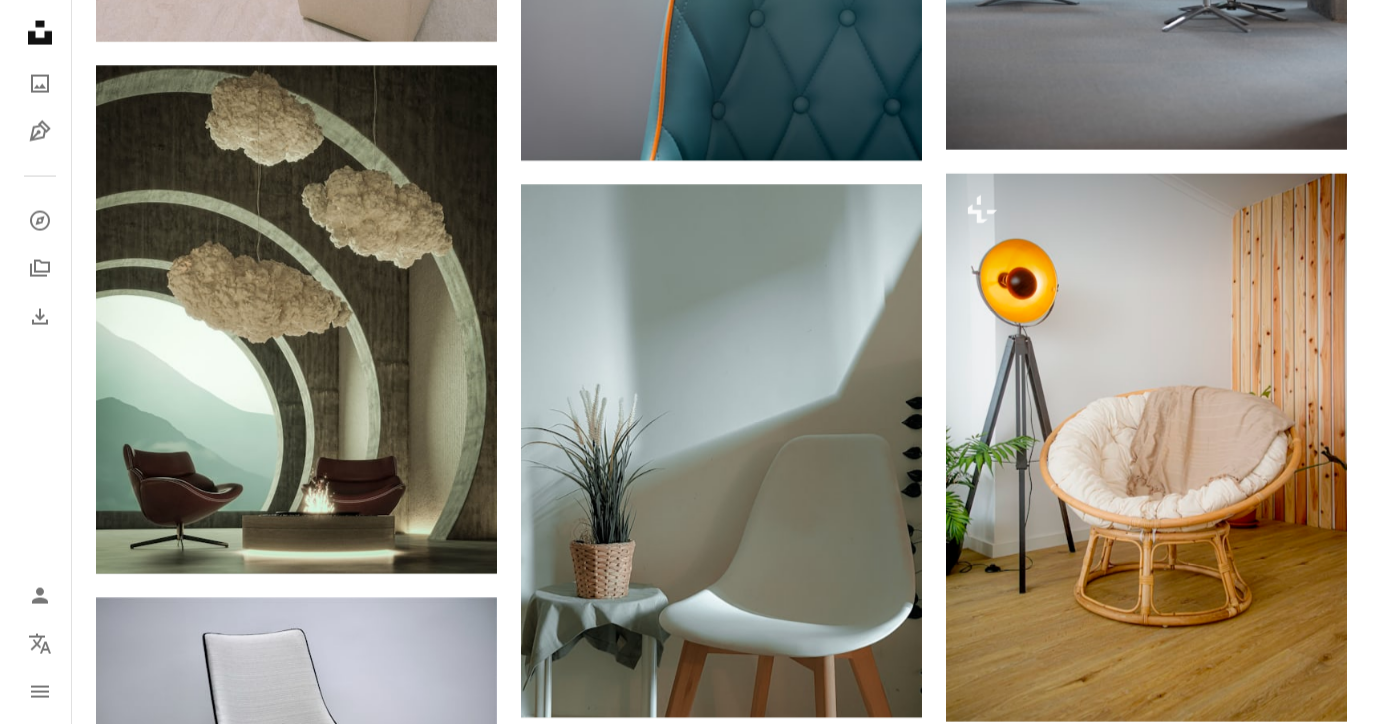 scroll, scrollTop: 9704, scrollLeft: 0, axis: vertical 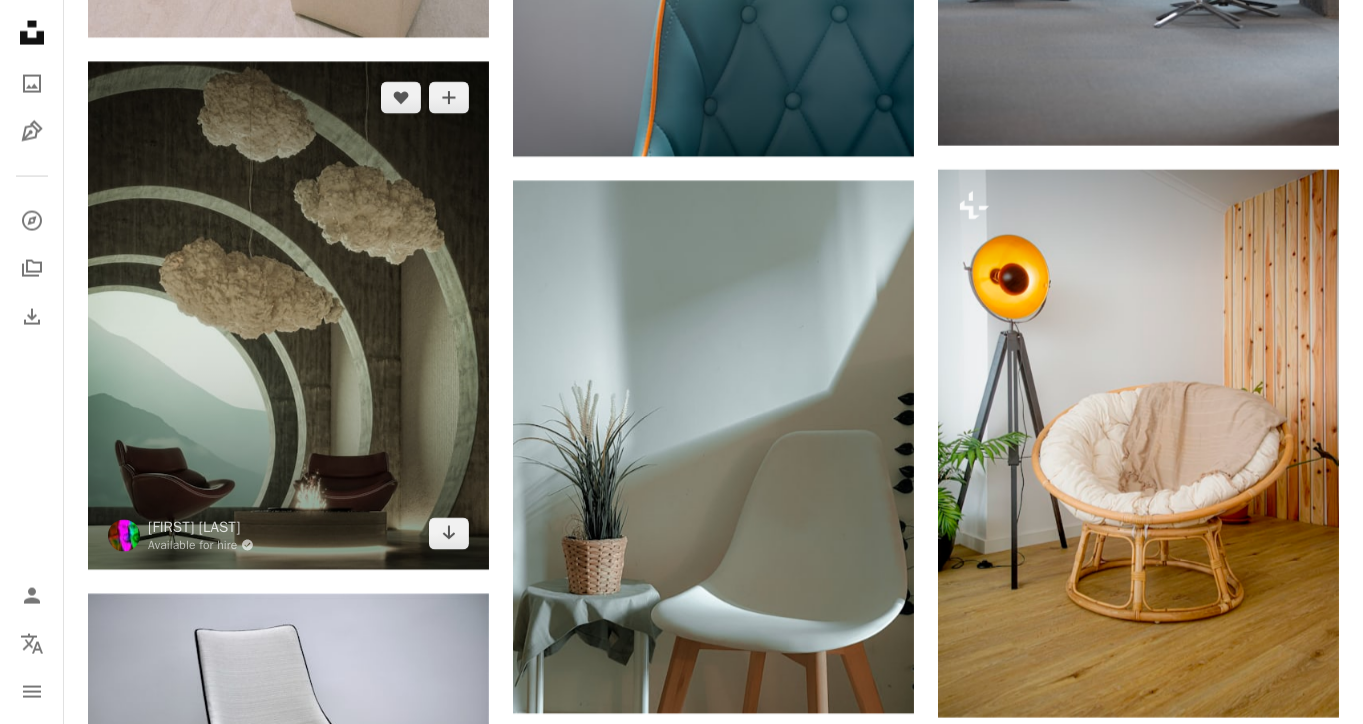 click at bounding box center [288, 316] 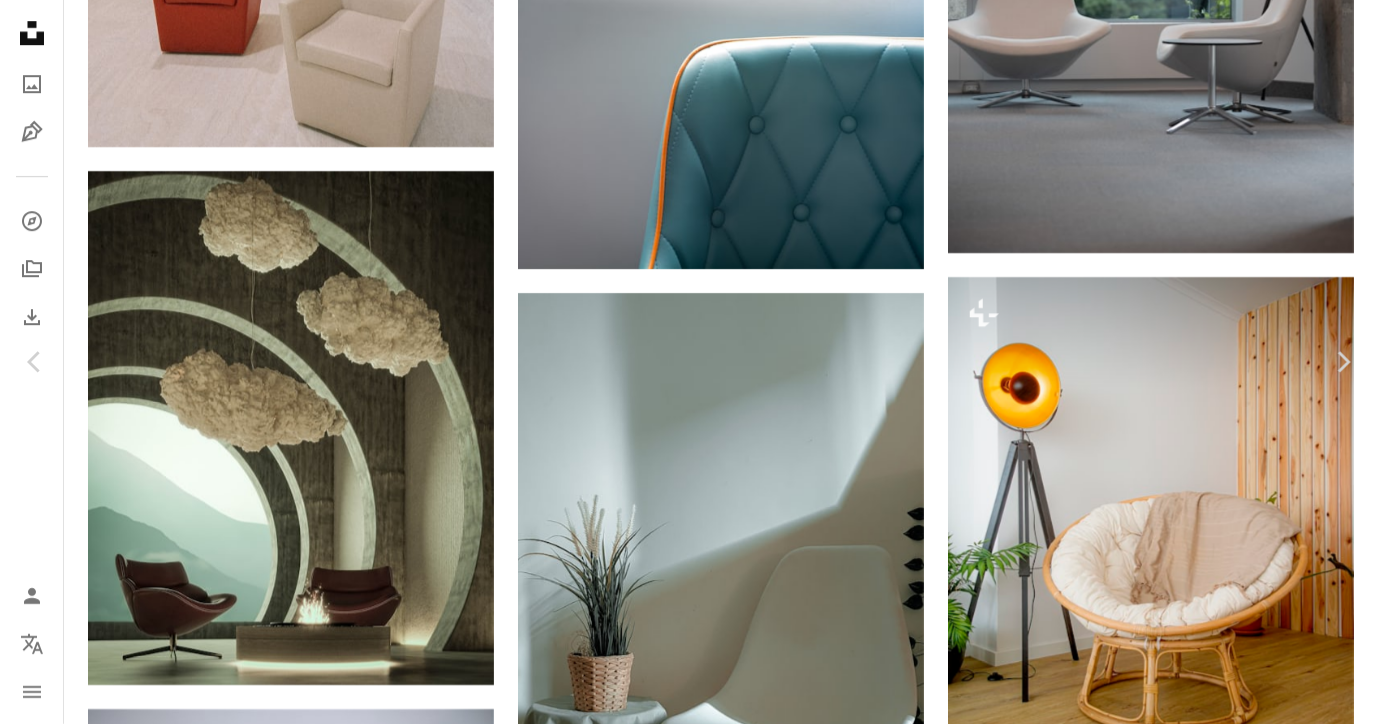 click on "Download free" at bounding box center [1179, 5928] 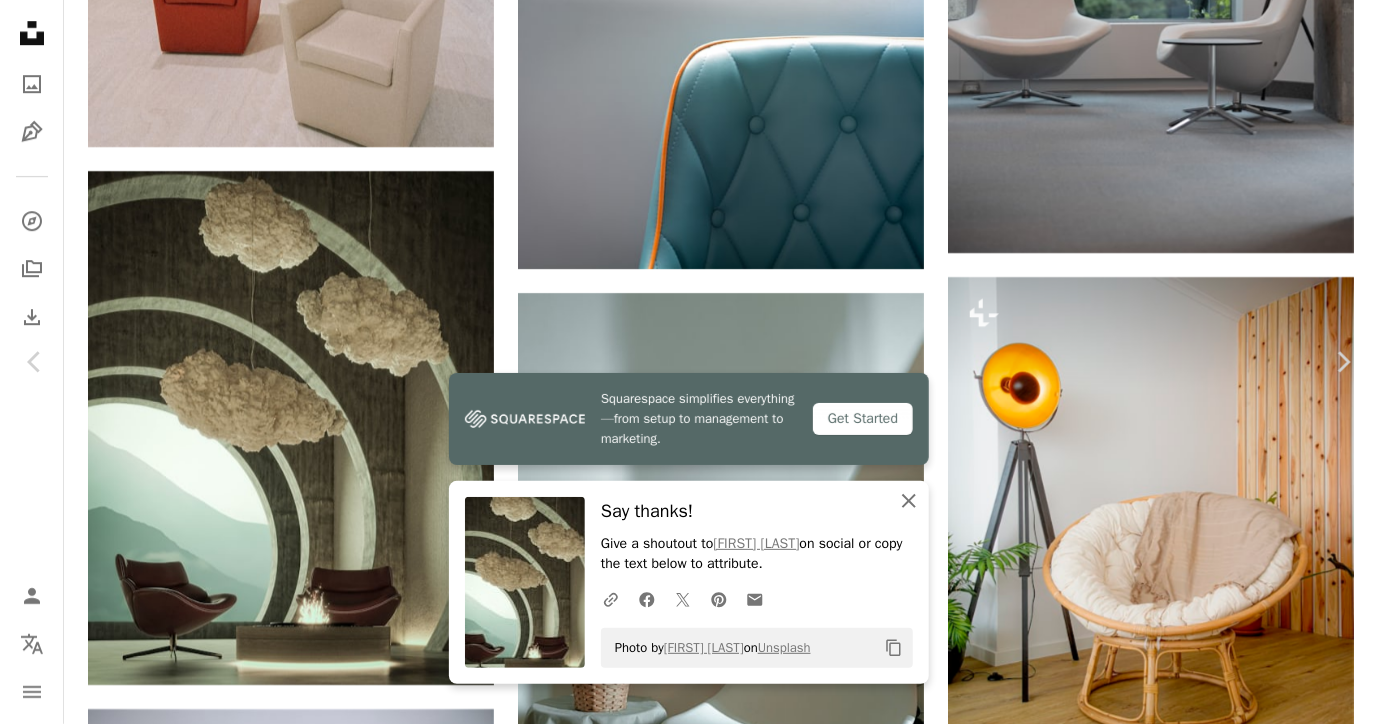 drag, startPoint x: 901, startPoint y: 495, endPoint x: 530, endPoint y: 311, distance: 414.12195 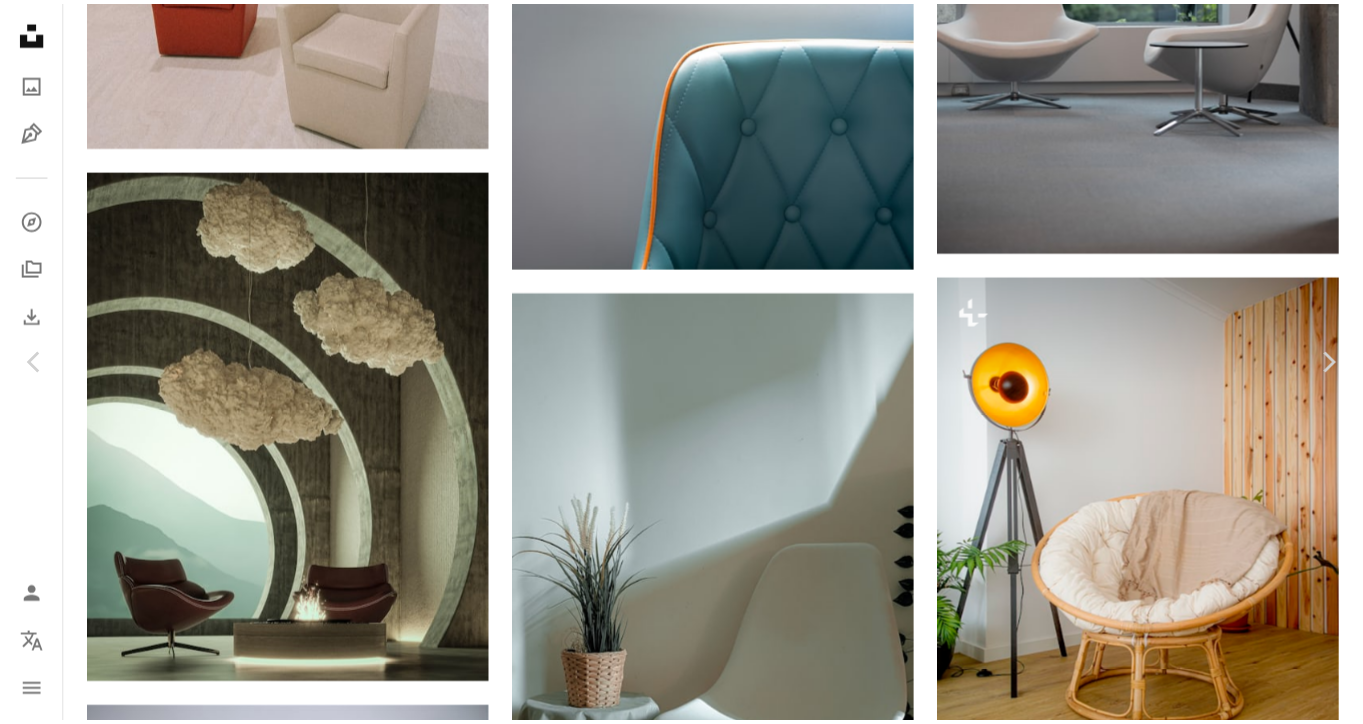 scroll, scrollTop: 19, scrollLeft: 0, axis: vertical 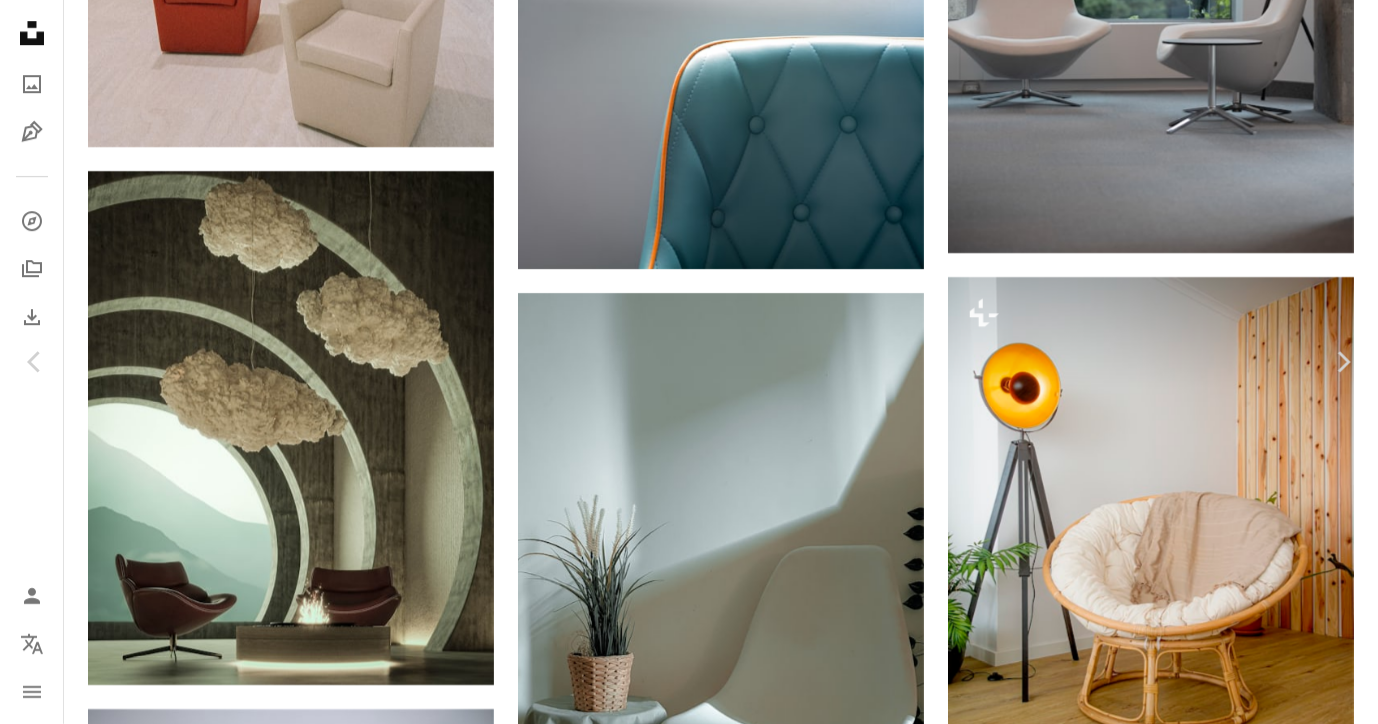 click on "An X shape" at bounding box center [20, 20] 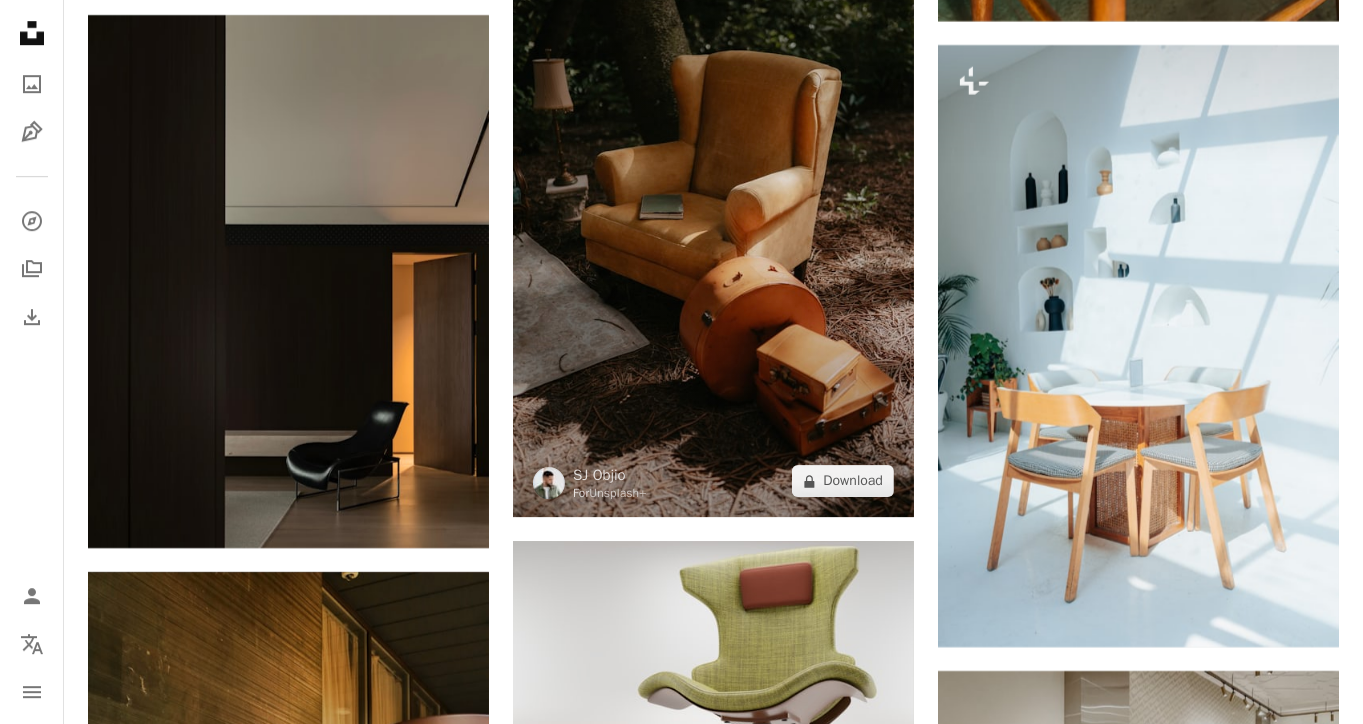 scroll, scrollTop: 12431, scrollLeft: 0, axis: vertical 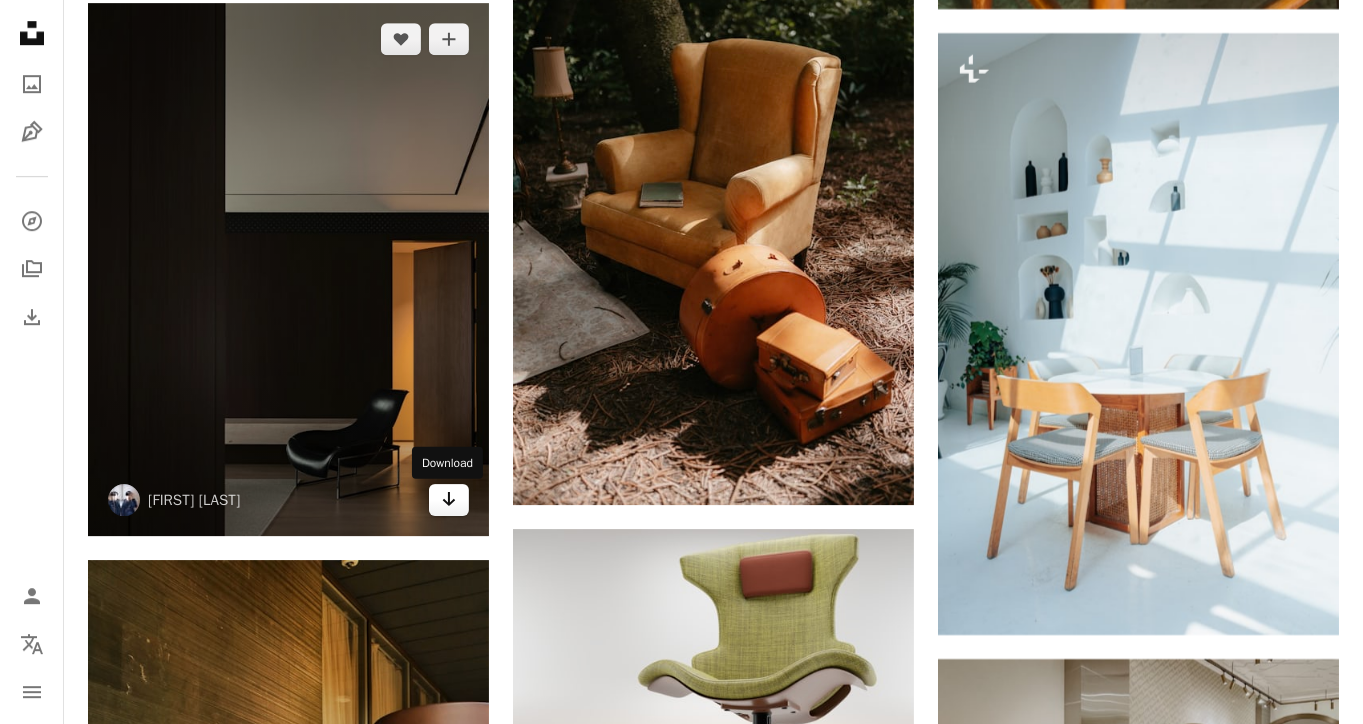 click on "Arrow pointing down" 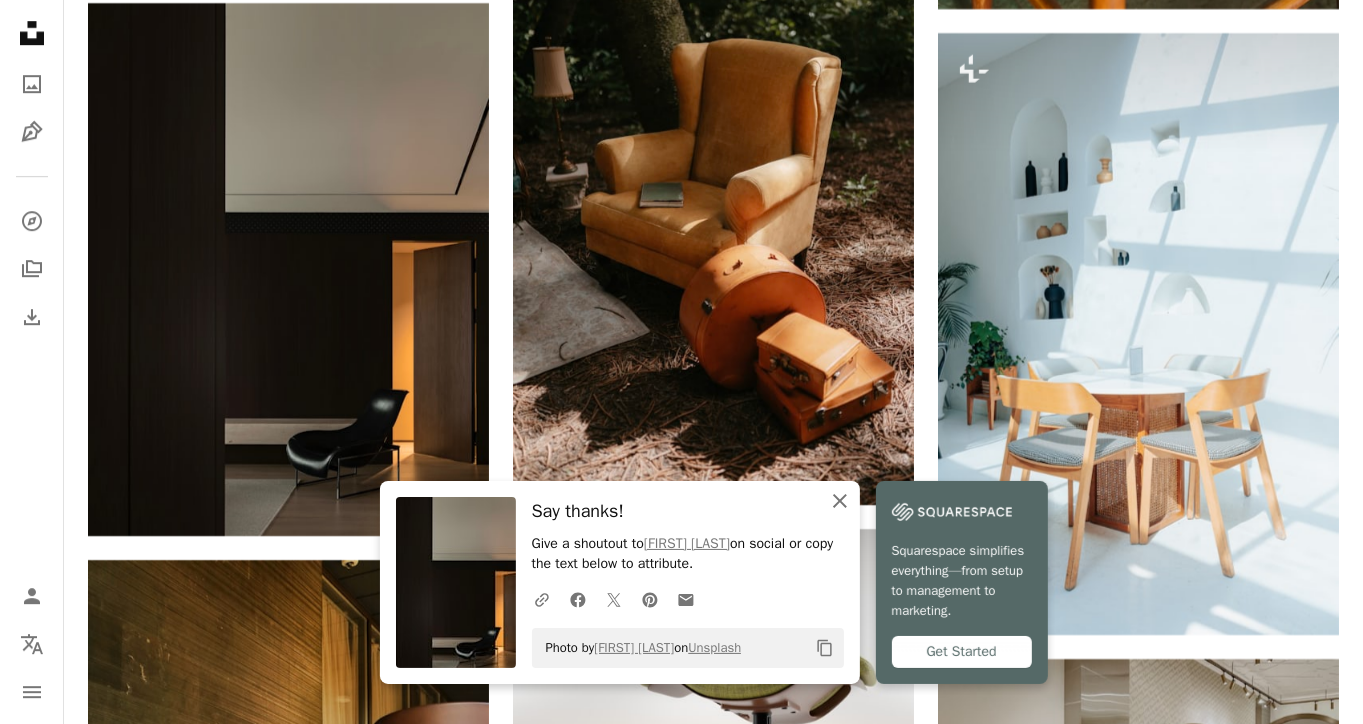 click 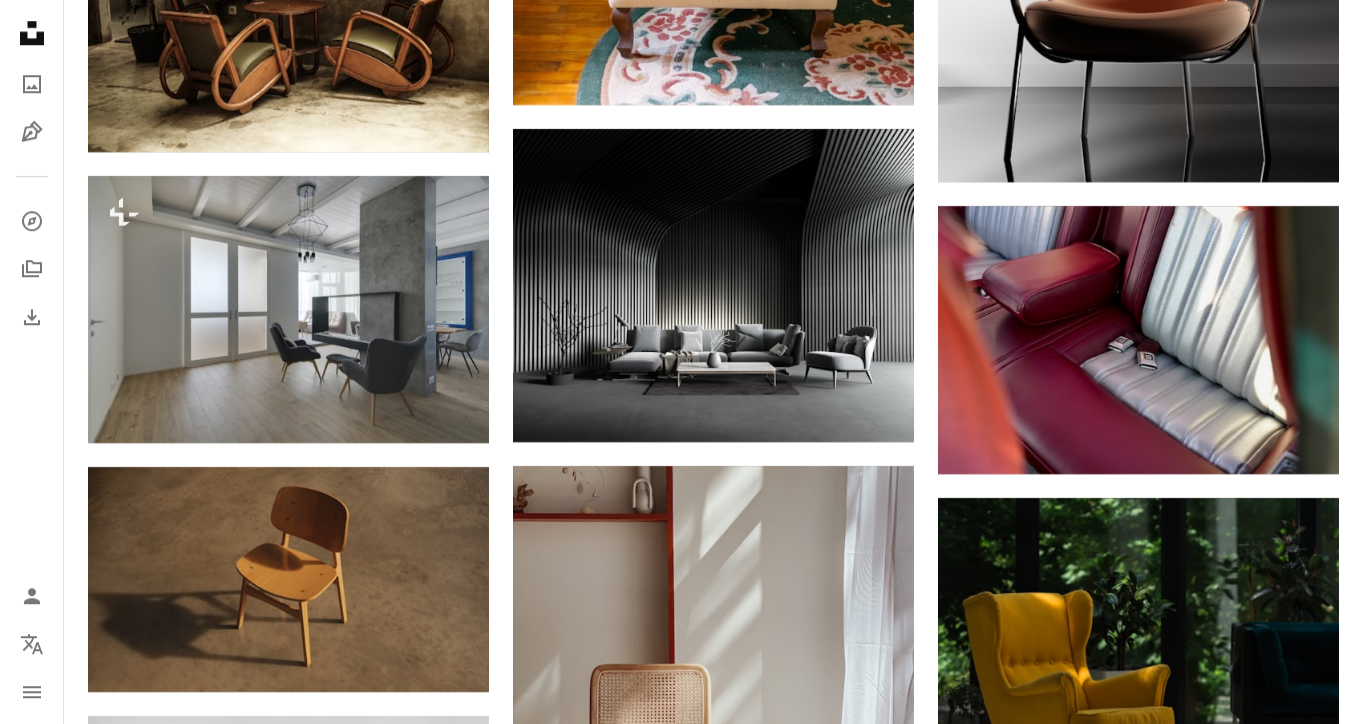 scroll, scrollTop: 52968, scrollLeft: 0, axis: vertical 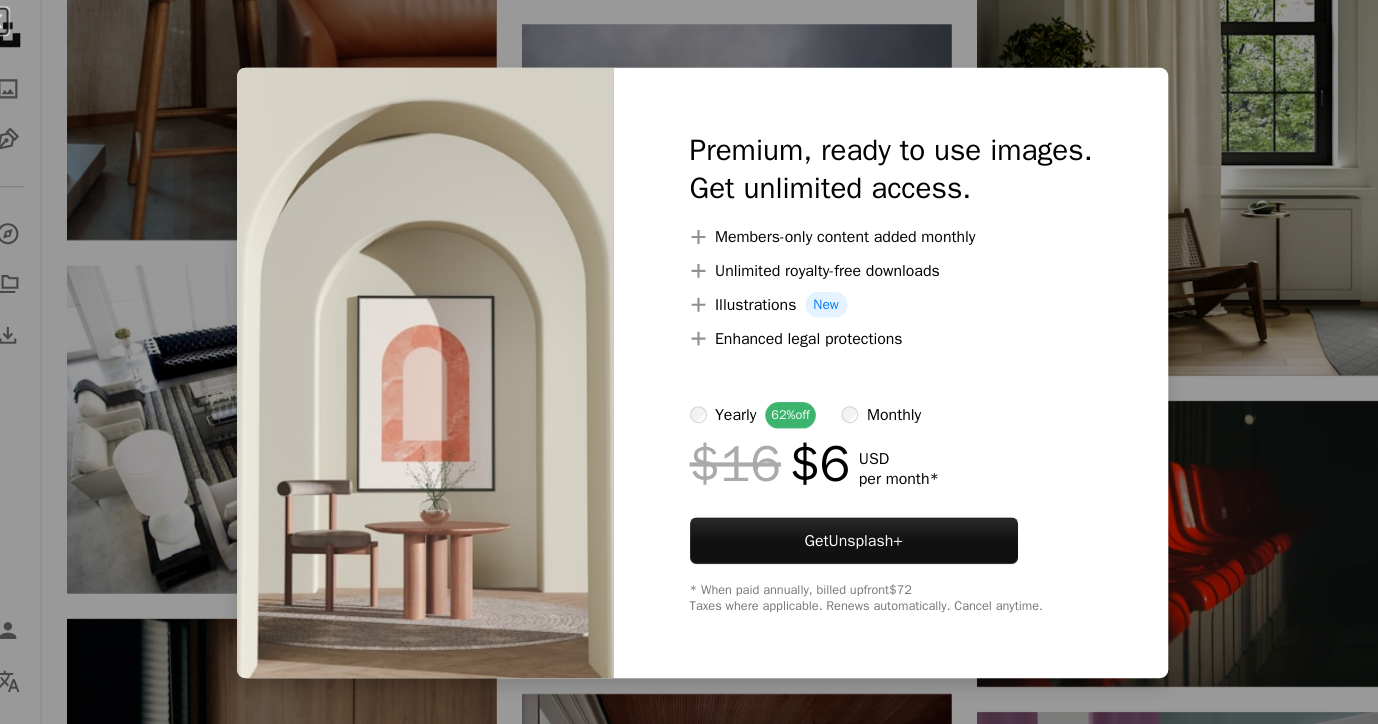 click on "An X shape Premium, ready to use images. Get unlimited access. A plus sign Members-only content added monthly A plus sign Unlimited royalty-free downloads A plus sign Illustrations  New A plus sign Enhanced legal protections yearly 62%  off monthly $16   $6 USD per month * Get  Unsplash+ * When paid annually, billed upfront  $72 Taxes where applicable. Renews automatically. Cancel anytime." at bounding box center [689, 362] 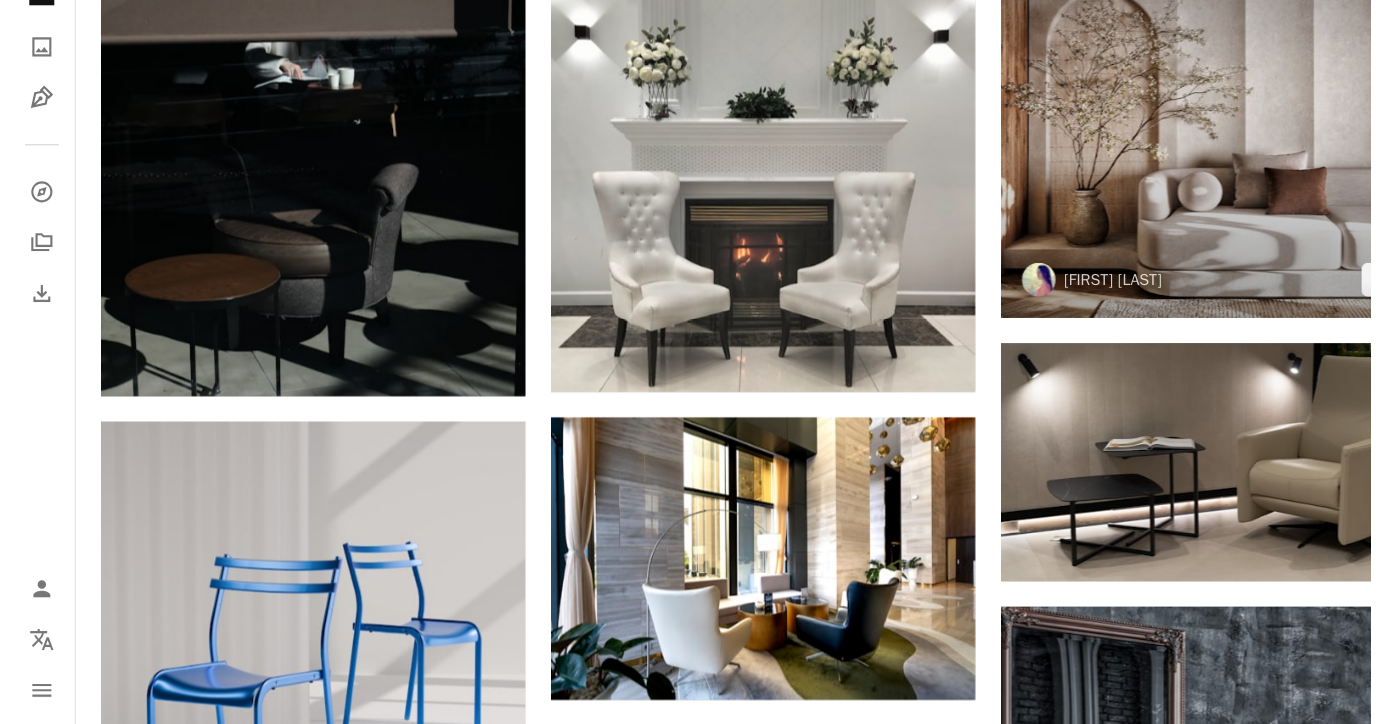 scroll, scrollTop: 212076, scrollLeft: 0, axis: vertical 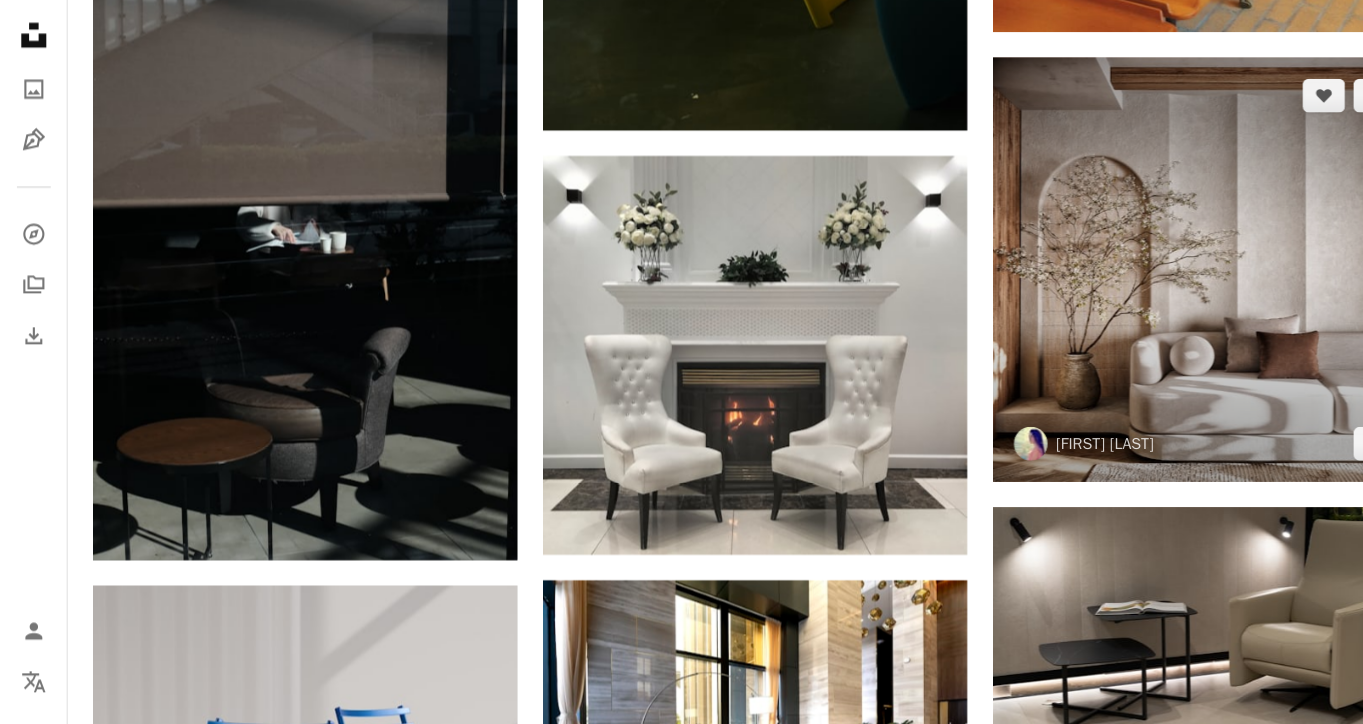 click at bounding box center (1138, 254) 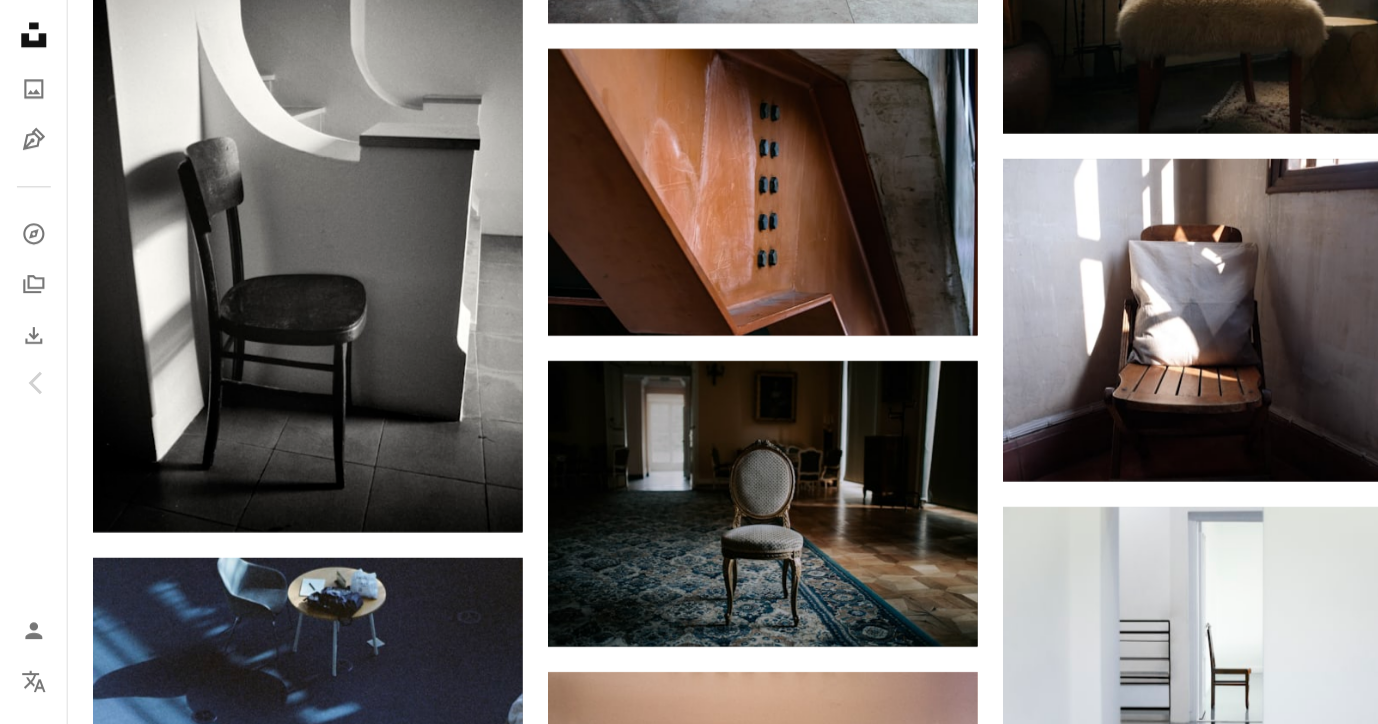 click on "Download free" at bounding box center [1179, 8109] 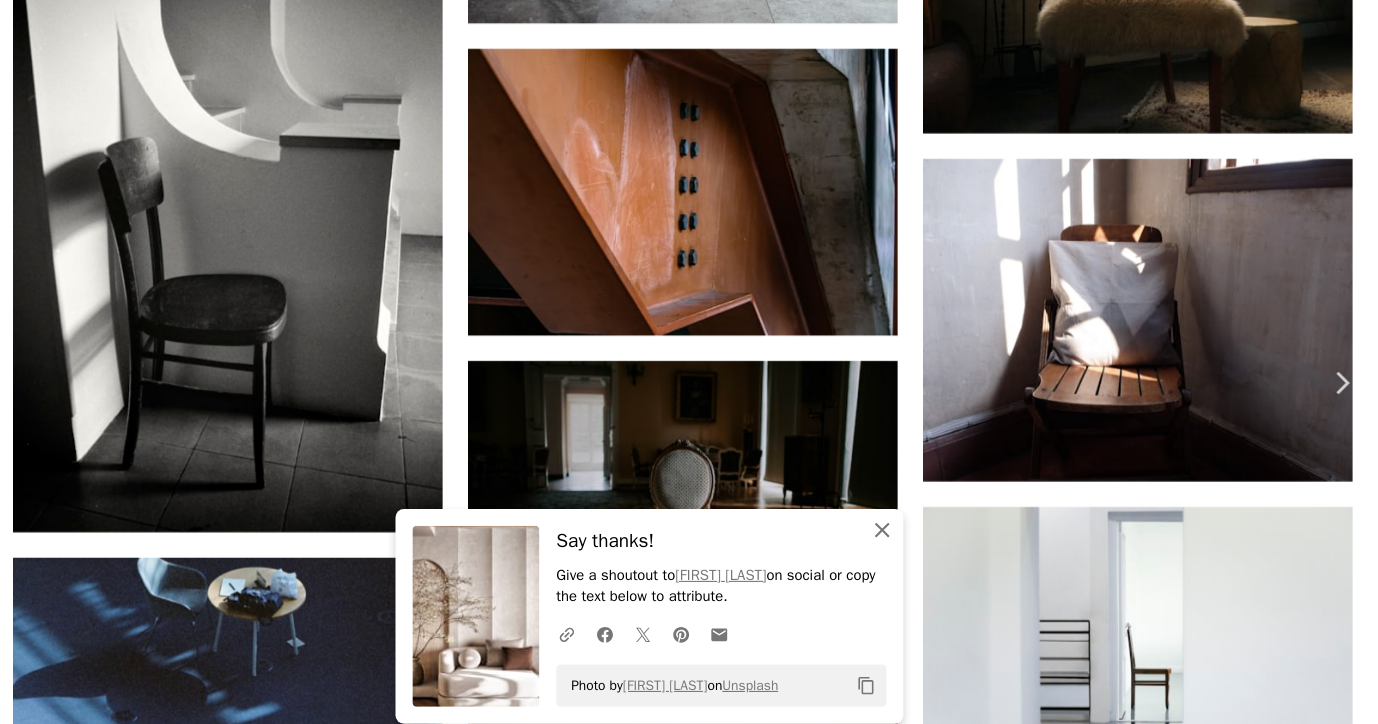 click on "An X shape Close" at bounding box center [909, 501] 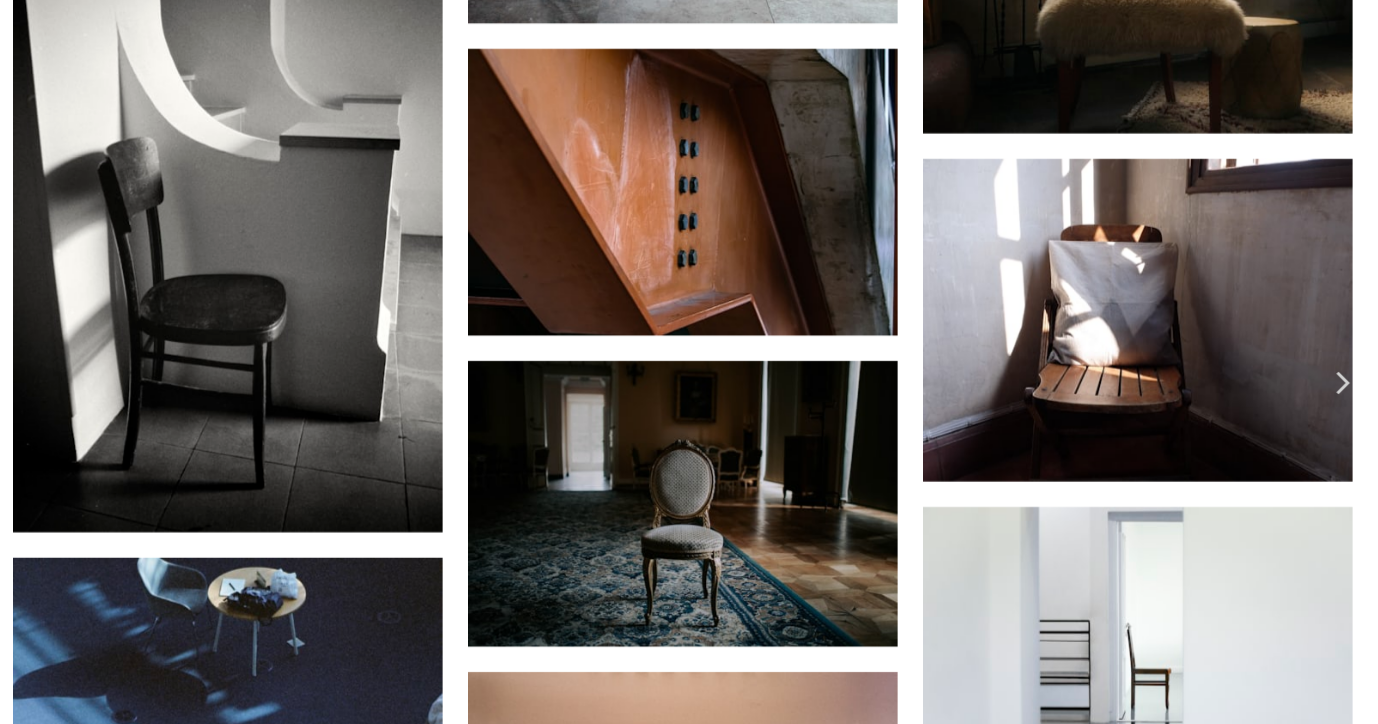 scroll, scrollTop: 84, scrollLeft: 0, axis: vertical 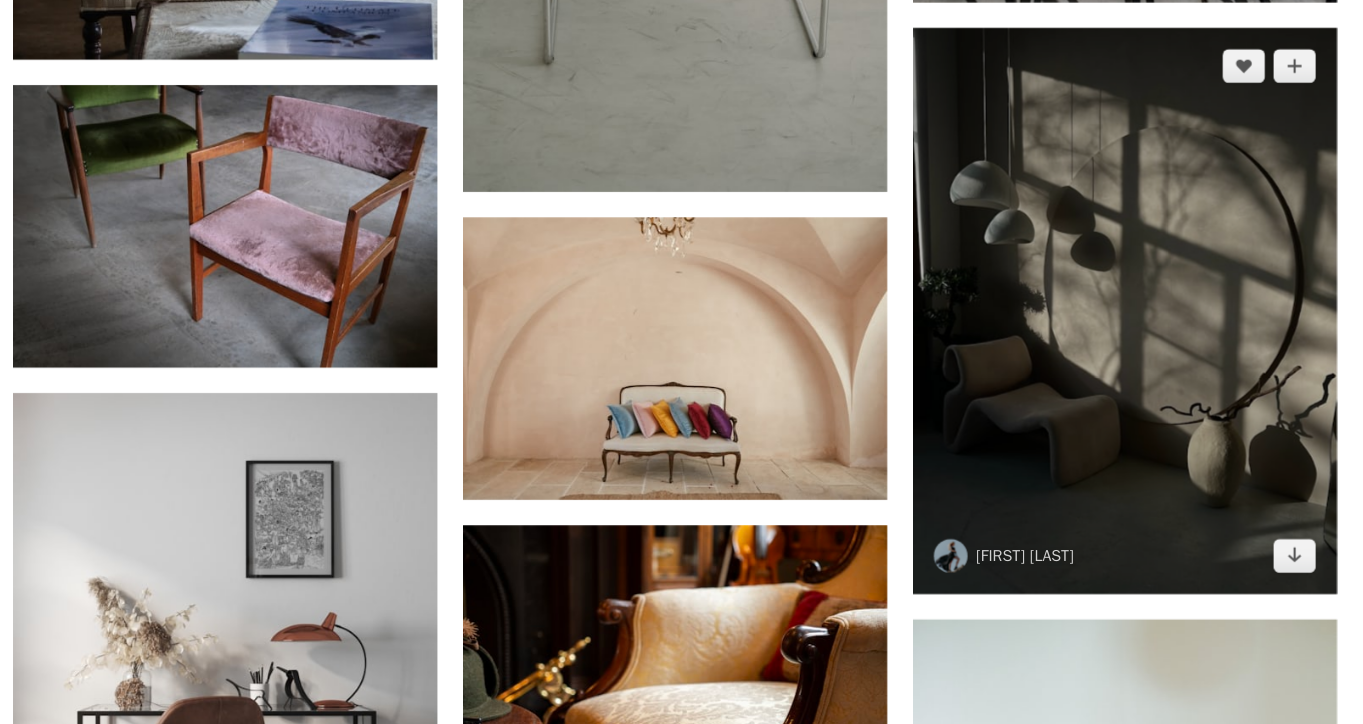 click at bounding box center (1138, 321) 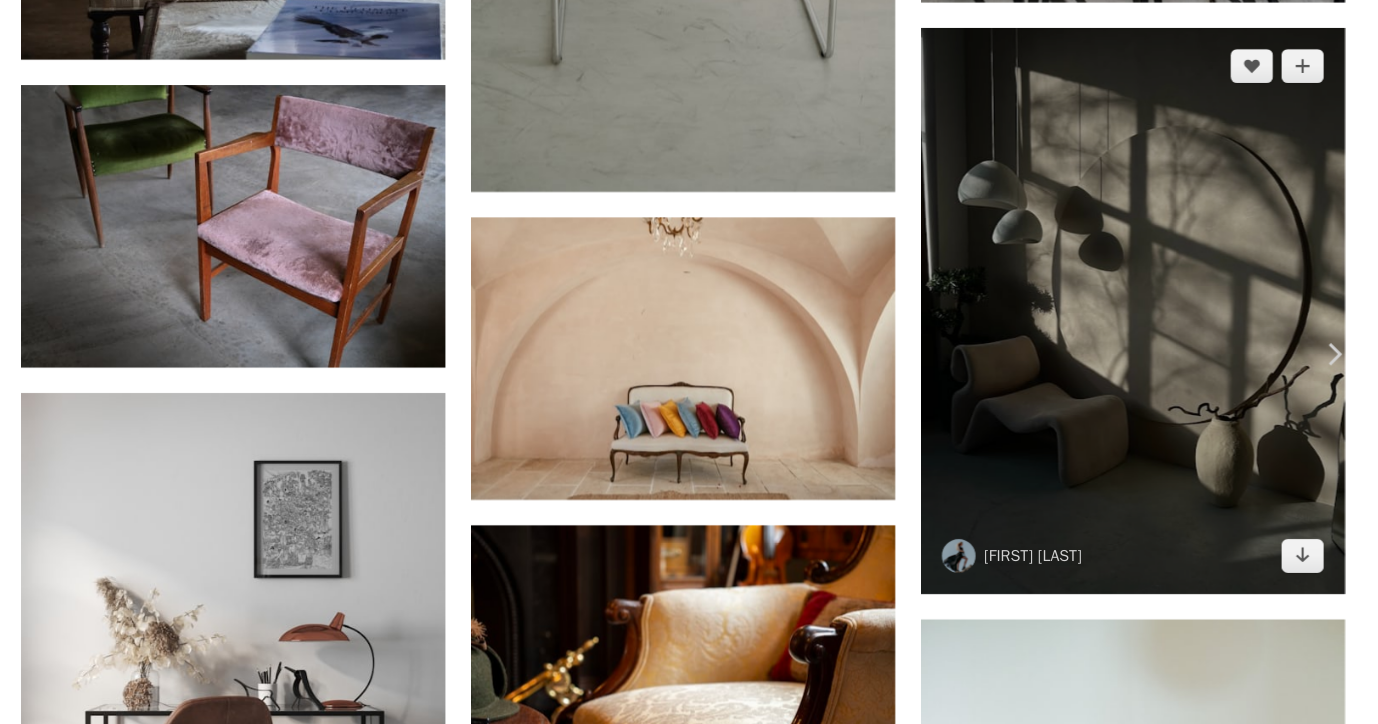 scroll, scrollTop: 217882, scrollLeft: 0, axis: vertical 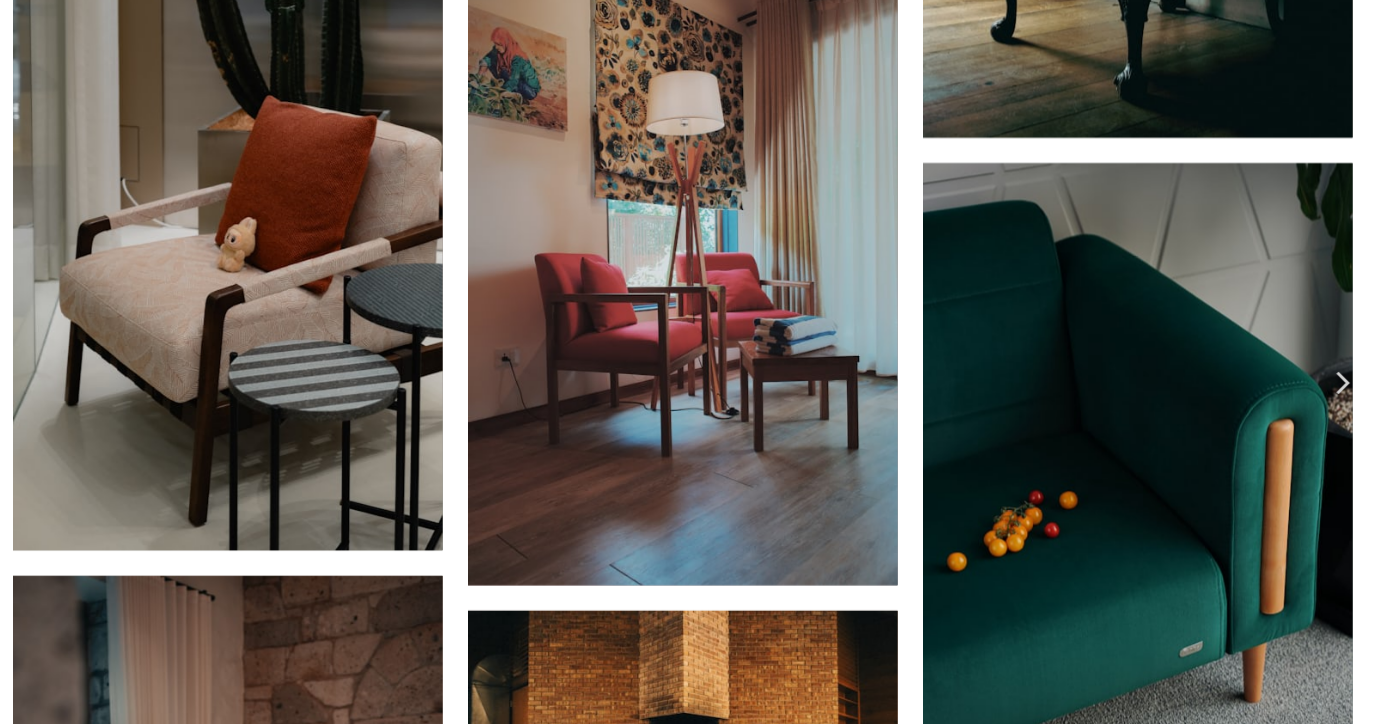 click on "Download free" at bounding box center [1179, 5624] 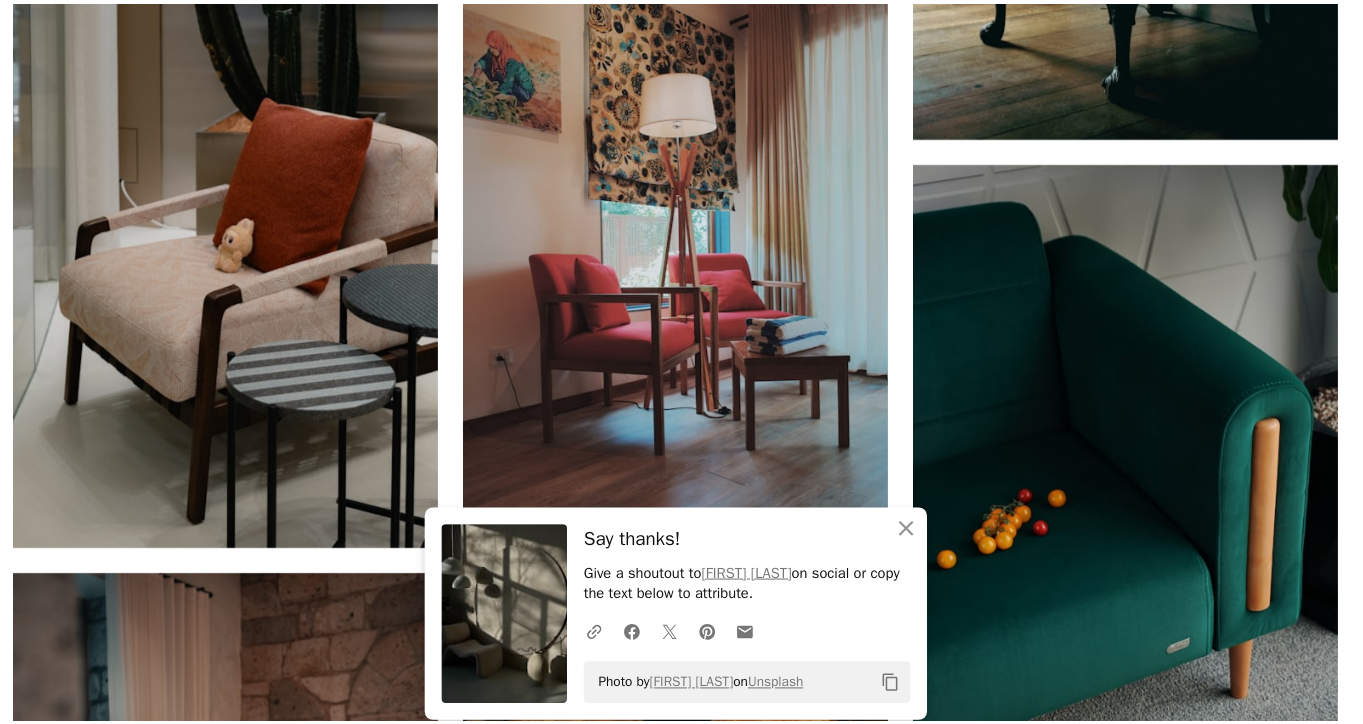 scroll, scrollTop: 216980, scrollLeft: 0, axis: vertical 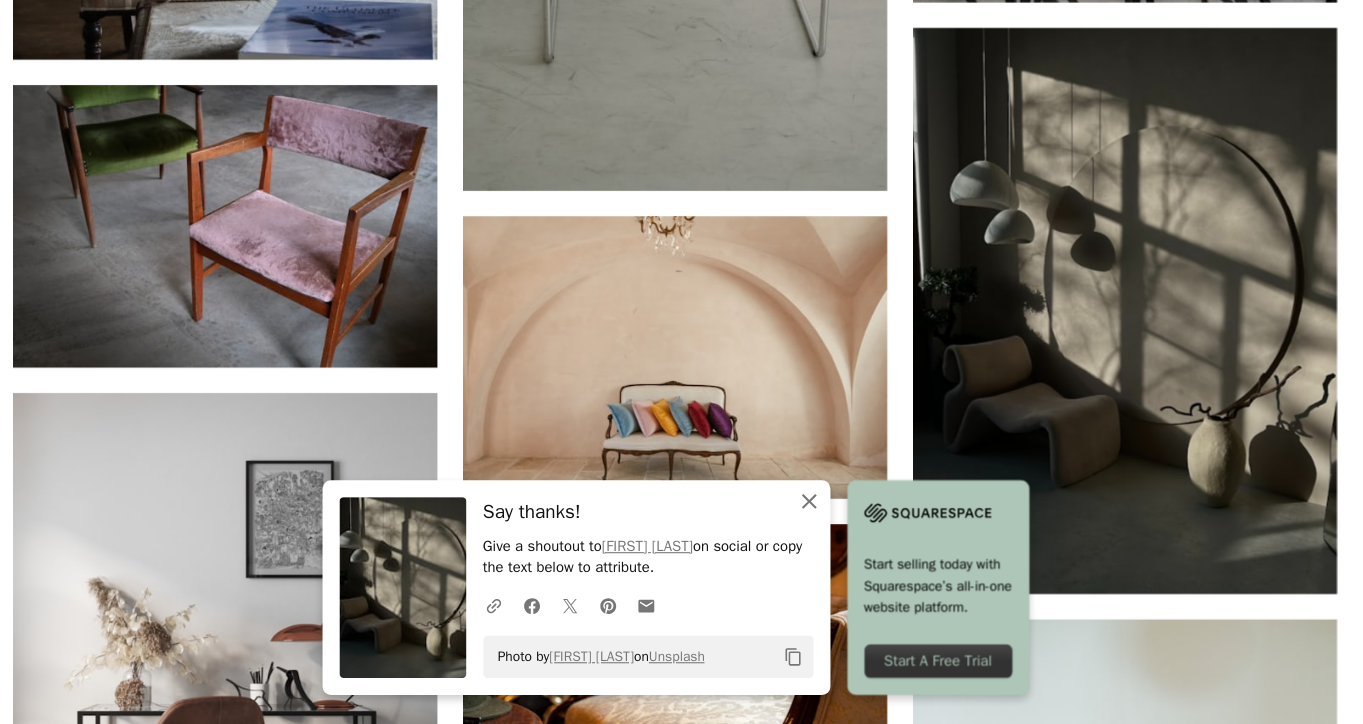 click 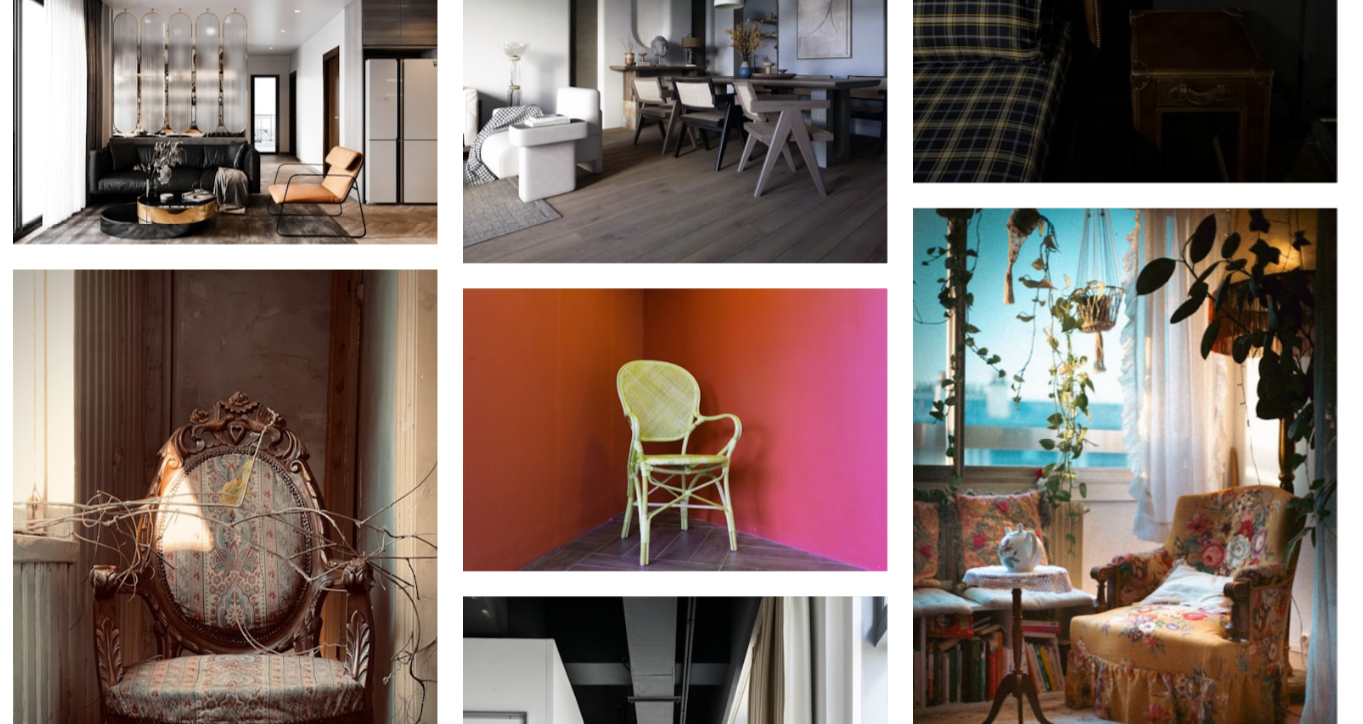 scroll, scrollTop: 226787, scrollLeft: 0, axis: vertical 